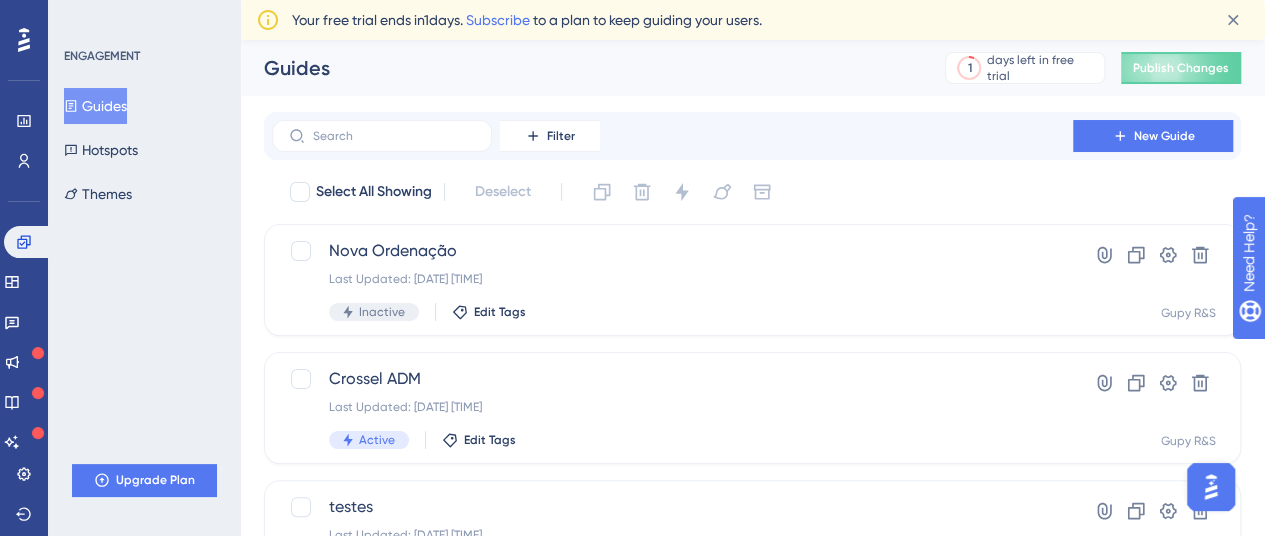 scroll, scrollTop: 0, scrollLeft: 0, axis: both 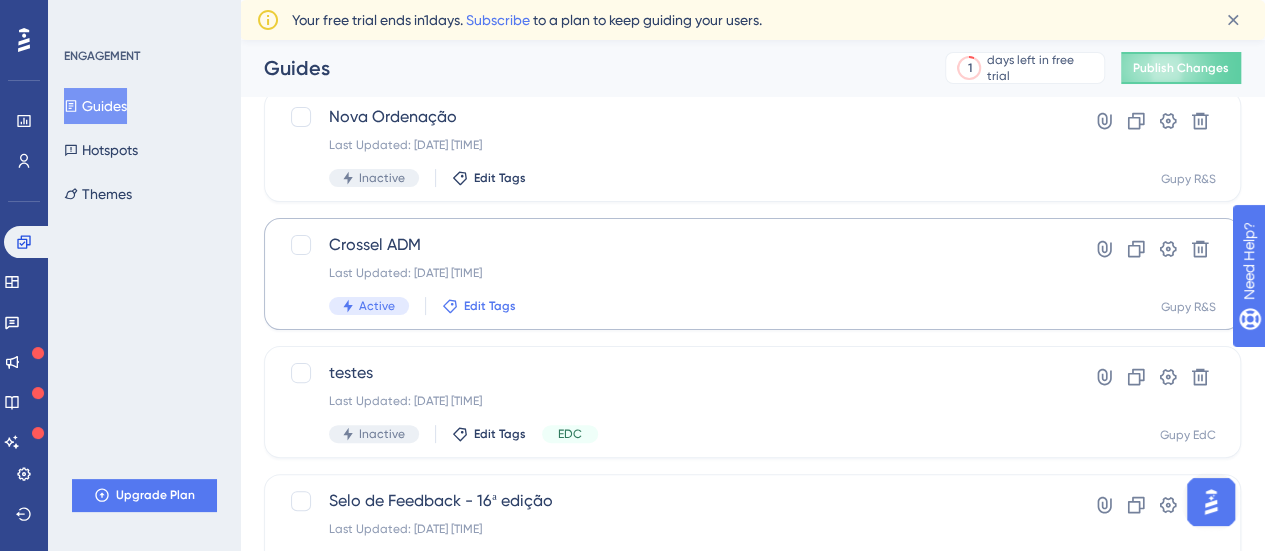 click on "Edit Tags" at bounding box center (490, 306) 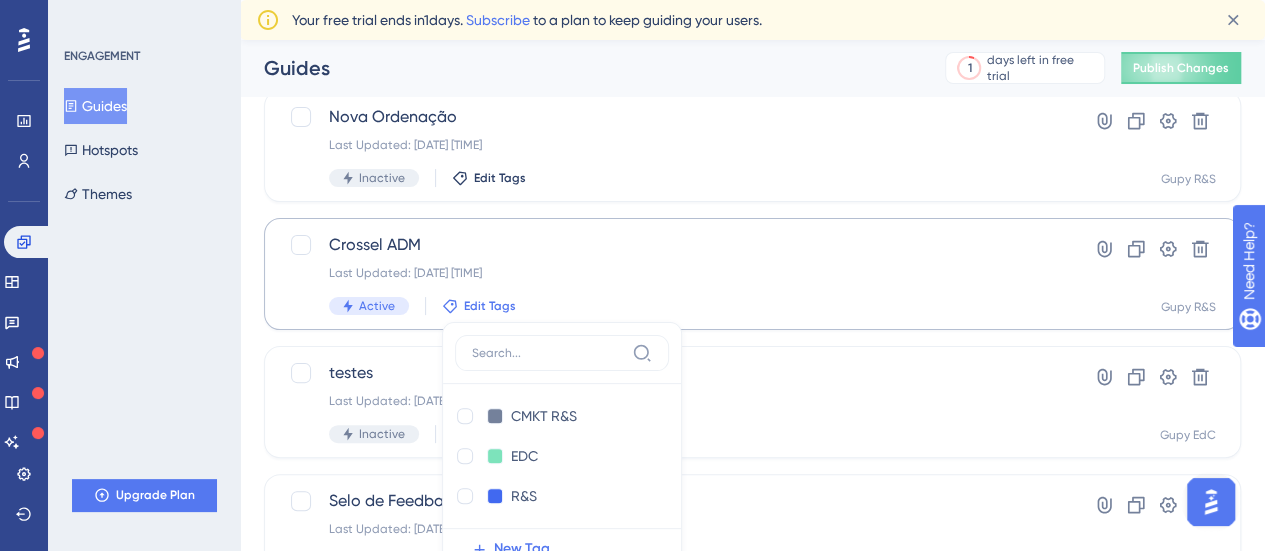 scroll, scrollTop: 263, scrollLeft: 0, axis: vertical 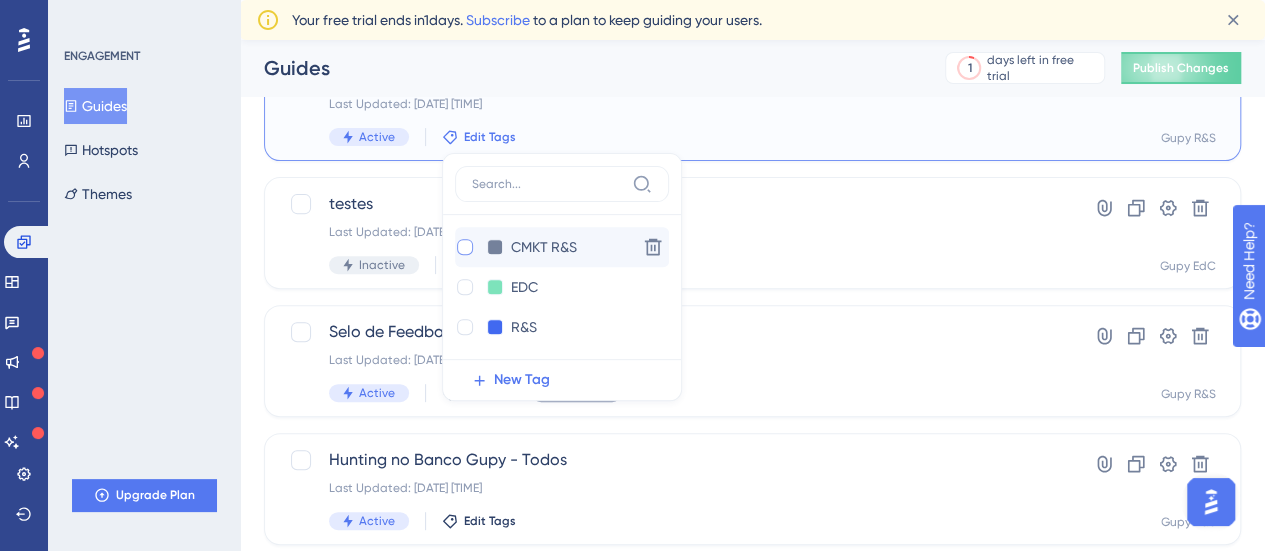 click at bounding box center [465, 247] 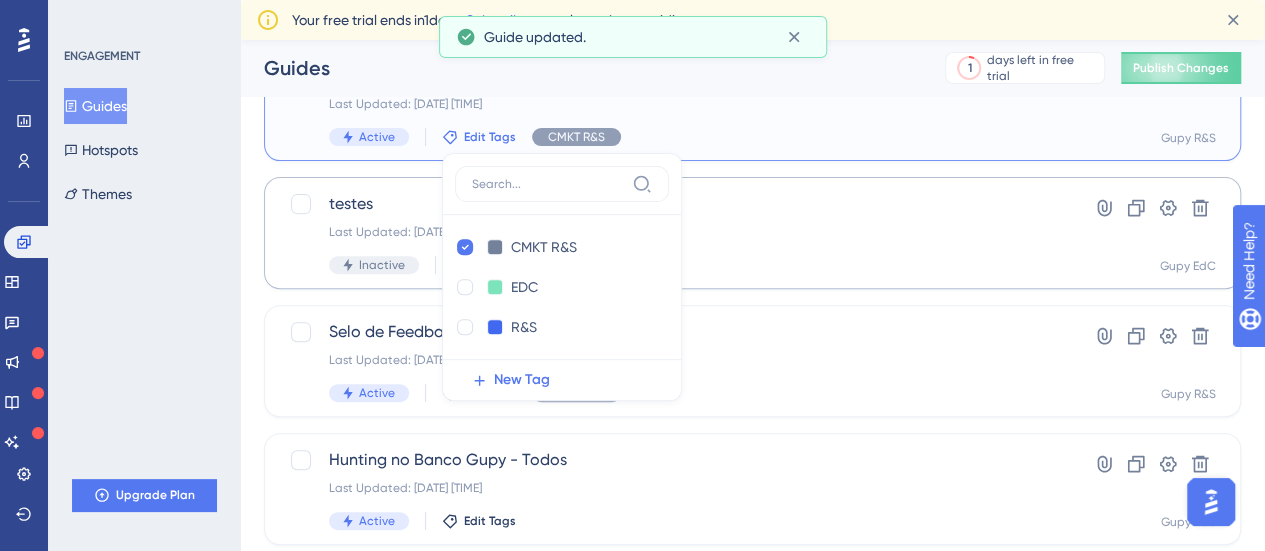 checkbox on "true" 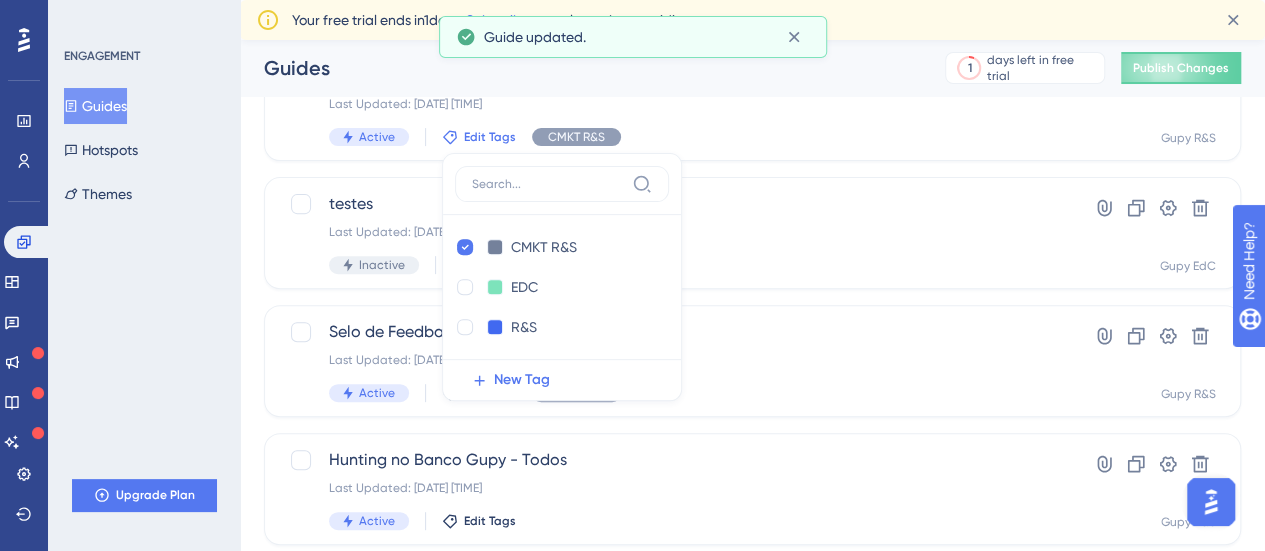 click on "Performance Users Engagement Widgets Feedback Product Updates Knowledge Base AI Assistant Settings Logout ENGAGEMENT Guides Hotspots Themes Upgrade Plan Guides 1 days left in free trial Click to see upgrade options Publish Changes Filter New Guide Select All Showing Deselect Nova Ordenação Last Updated: [DATE] [TIME] Inactive Edit Tags Hyperlink Clone Settings Delete Gupy R&S Crossel ADM Last Updated: [DATE] [TIME] Active Edit Tags CMKT R&S Hyperlink Clone Settings Delete Gupy R&S testes Last Updated: [DATE] [TIME] Inactive Edit Tags EDC Hyperlink Clone Settings Delete Gupy EdC Selo de Feedback - 16ª edição Last Updated: [DATE] [TIME] Active Edit Tags CMKT R&S Hyperlink Clone Settings Delete Gupy R&S Hunting no Banco Gupy - Todos Last Updated: [DATE] [TIME] Active Edit Tags CMKT R&S CMKT R&S Delete EDC EDC Delete R&S R&S Delete New Tag Hyperlink Clone Settings Delete Gupy R&S Case Decathlon Last Updated: [DATE] [TIME] EDC" at bounding box center (752, 533) 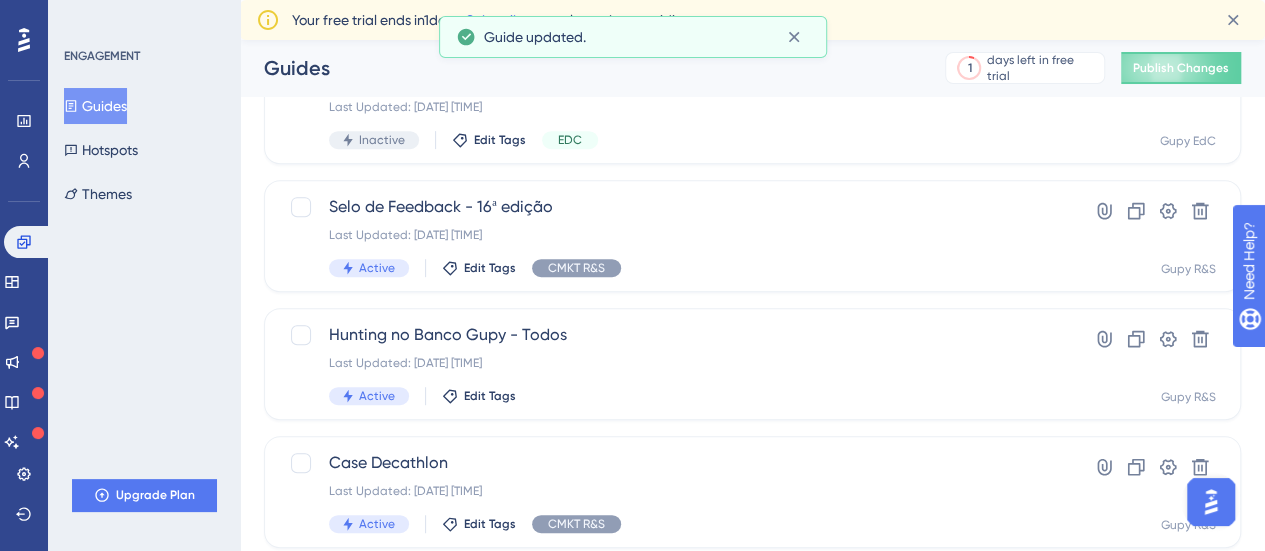 scroll, scrollTop: 415, scrollLeft: 0, axis: vertical 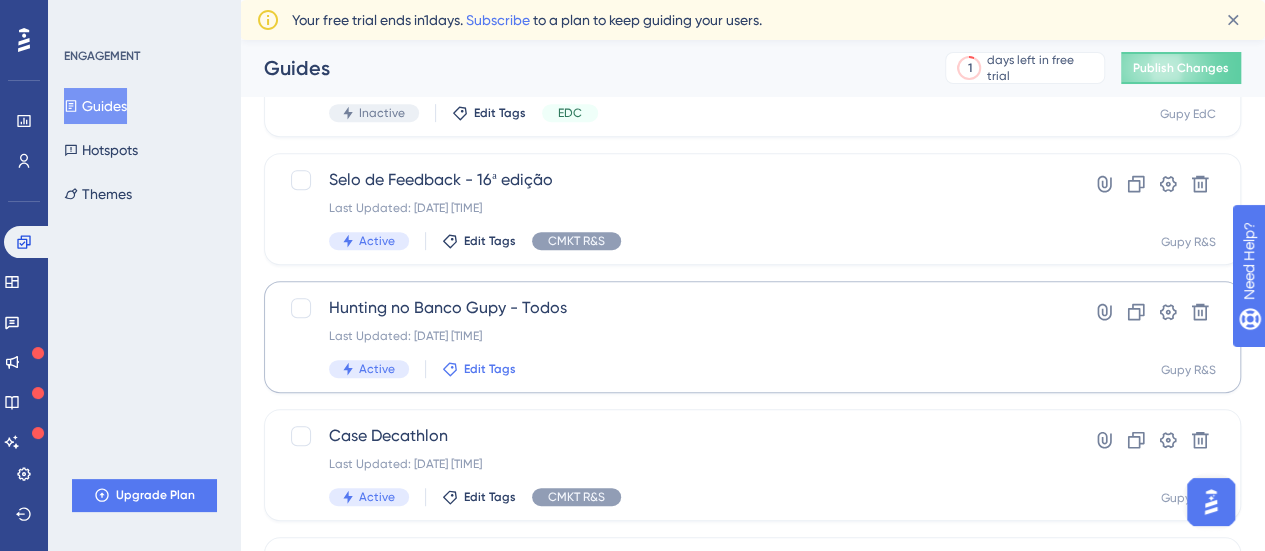 click on "Edit Tags" at bounding box center [490, 369] 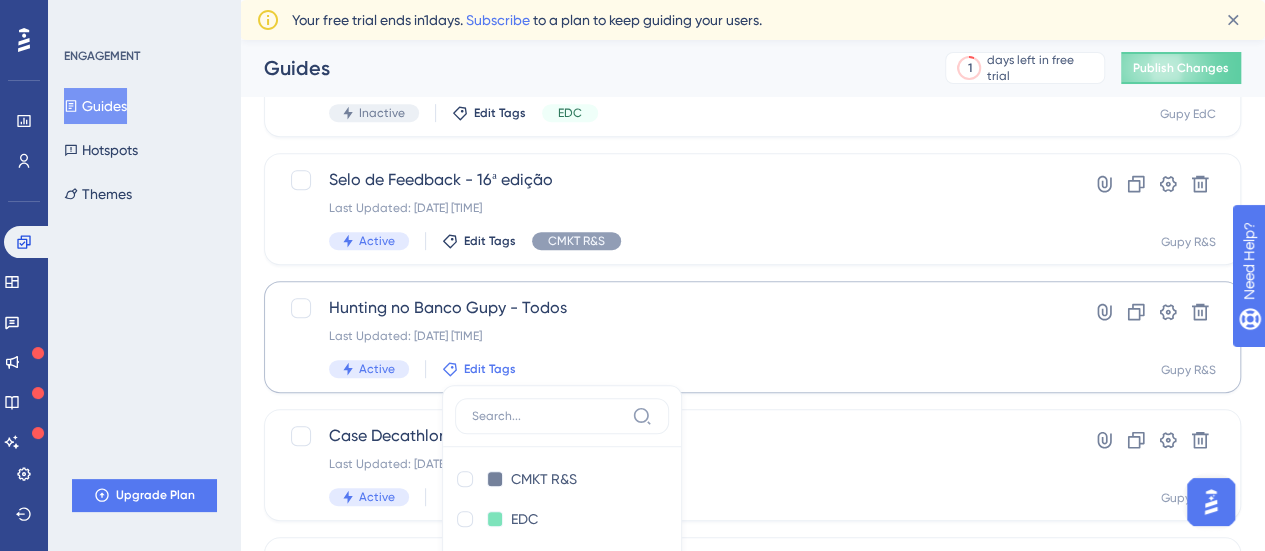 scroll, scrollTop: 648, scrollLeft: 0, axis: vertical 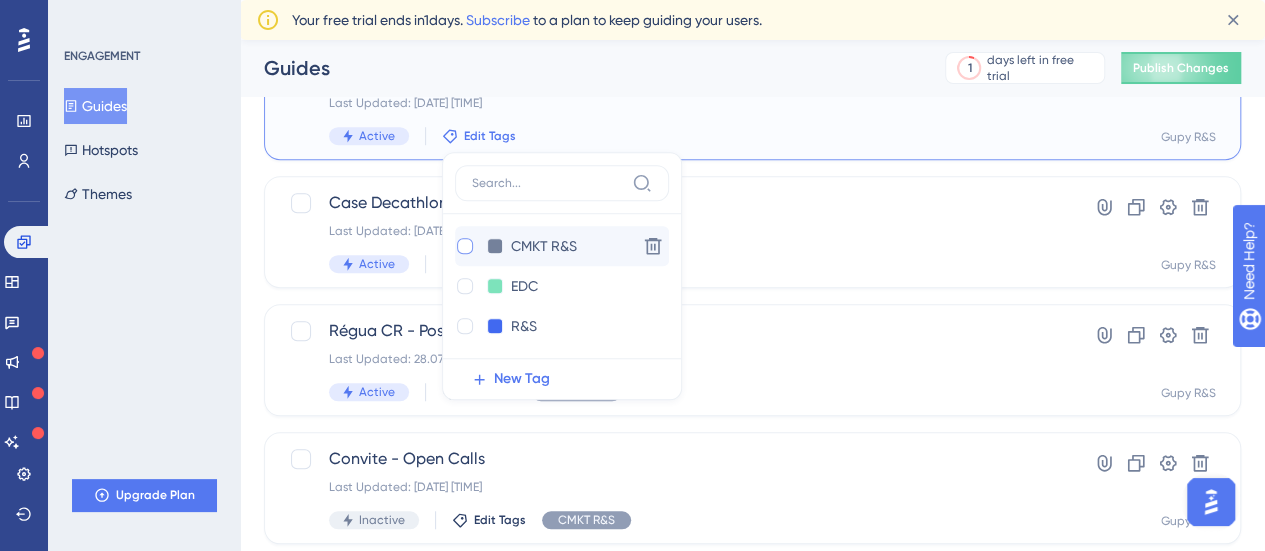 click at bounding box center (465, 246) 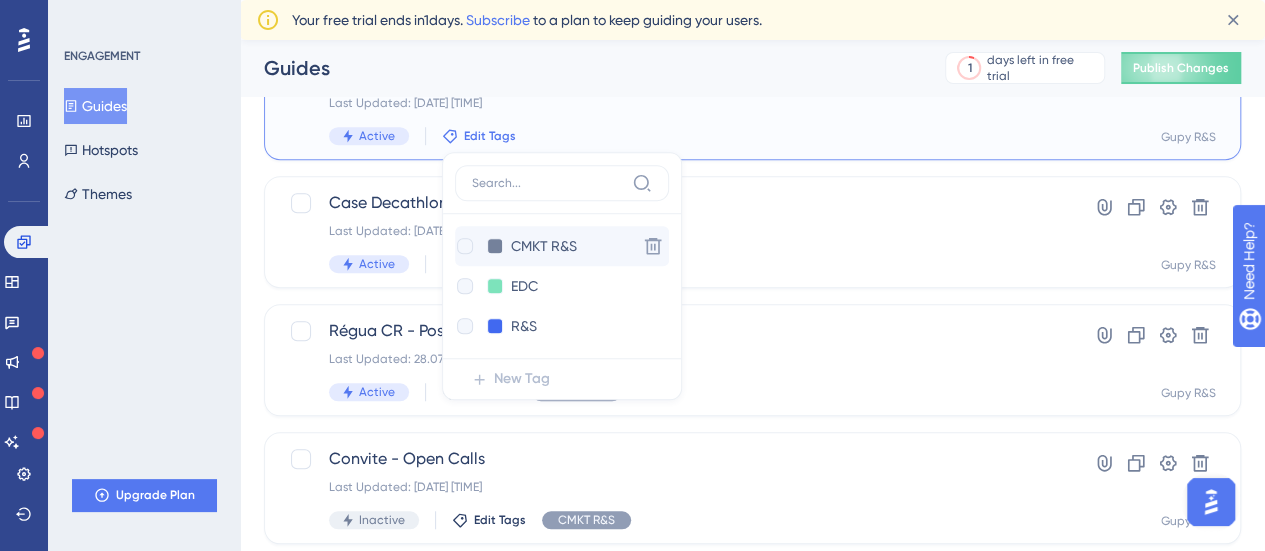 checkbox on "true" 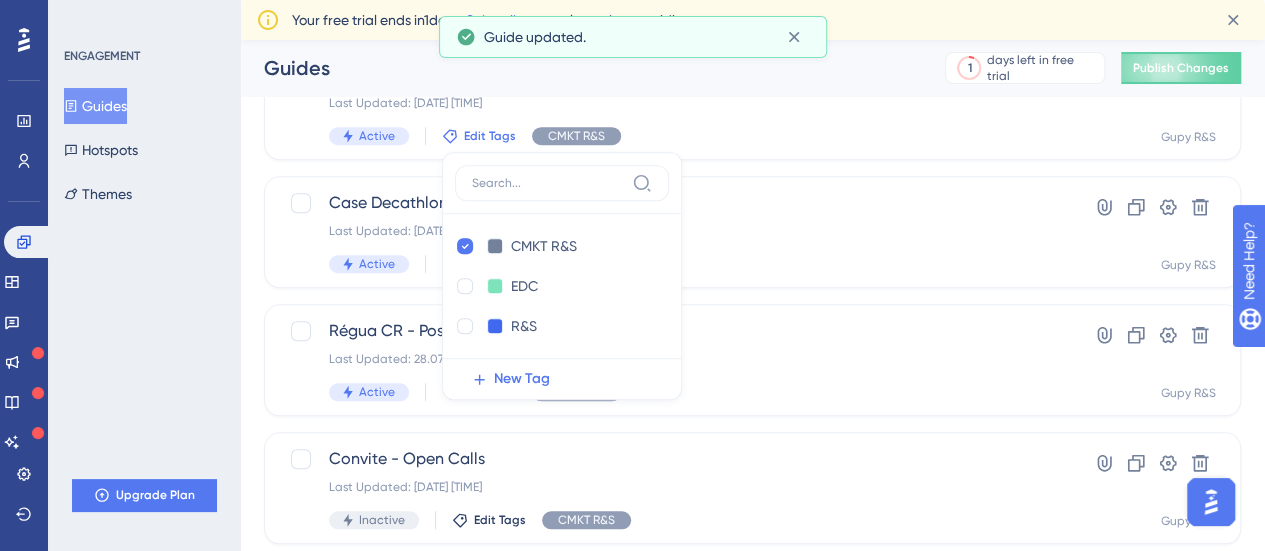 click on "Performance Users Engagement Widgets Feedback Product Updates Knowledge Base AI Assistant Settings Logout ENGAGEMENT Guides Hotspots Themes Upgrade Plan Guides 1 days left in free trial Click to see upgrade options Publish Changes Filter New Guide Select All Showing Deselect Nova Ordenação Last Updated: [DATE] [TIME] Inactive Edit Tags Hyperlink Clone Settings Delete Gupy R&S Crossel ADM Last Updated: [DATE] [TIME] Active Edit Tags CMKT R&S Hyperlink Clone Settings Delete Gupy R&S testes Last Updated: [DATE] [TIME] Inactive Edit Tags EDC Hyperlink Clone Settings Delete Gupy EdC Selo de Feedback - 16ª edição Last Updated: [DATE] [TIME] Active Edit Tags CMKT R&S Hyperlink Clone Settings Delete Gupy R&S Hunting no Banco Gupy - Todos Last Updated: [DATE] [TIME] Active Edit Tags CMKT R&S CMKT R&S Delete EDC EDC Delete R&S R&S Delete New Tag Hyperlink Clone Settings Delete Gupy R&S Case Decathlon Last Updated: [DATE] [TIME] EDC" at bounding box center (752, 148) 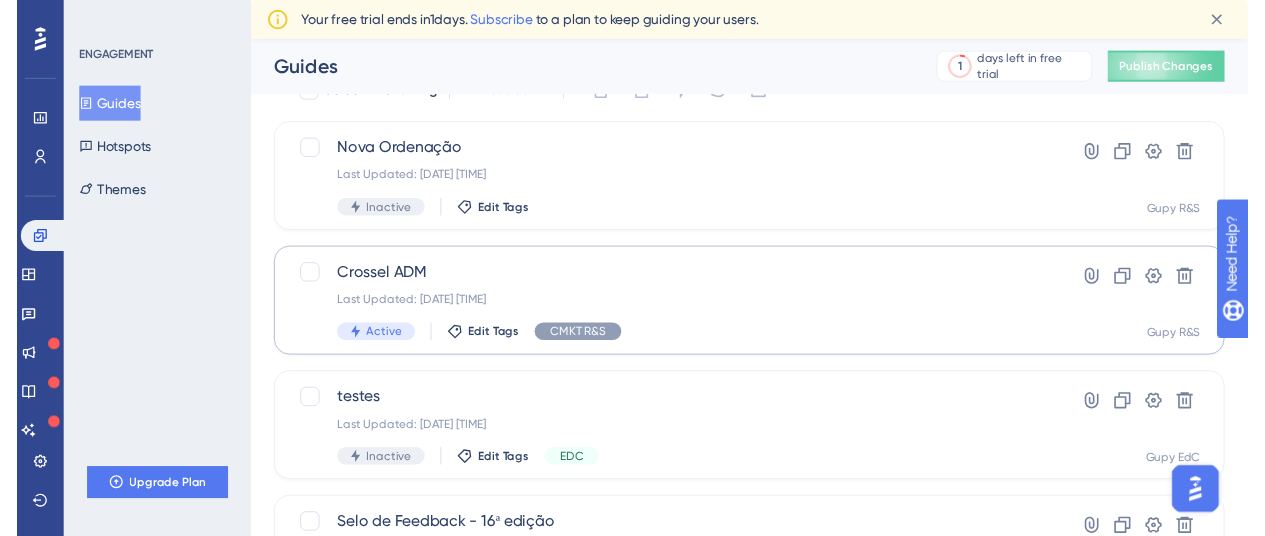 scroll, scrollTop: 0, scrollLeft: 0, axis: both 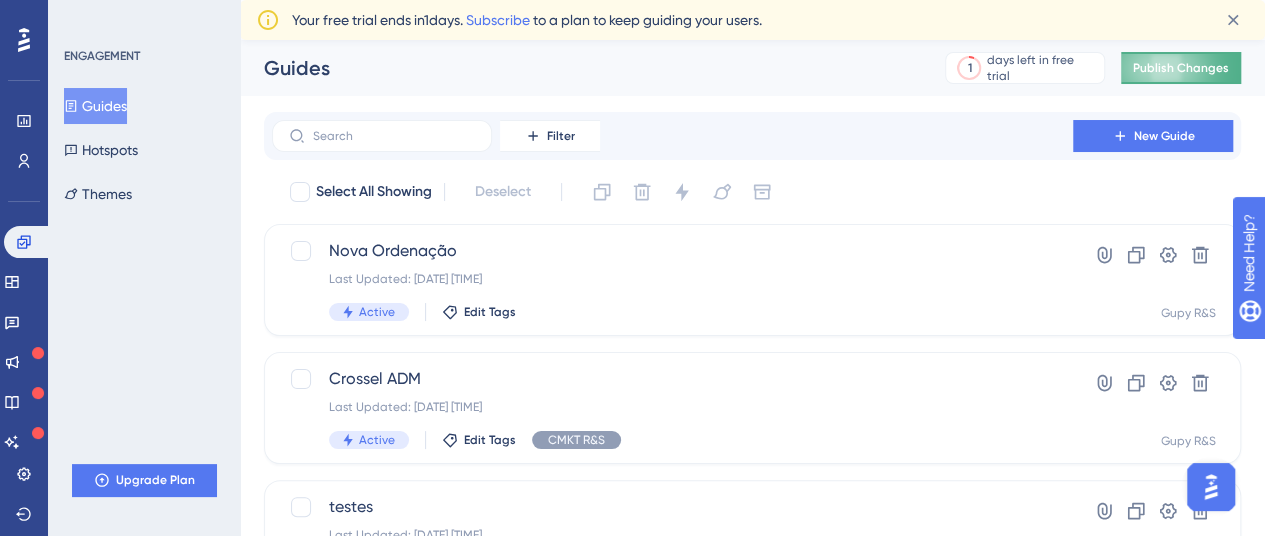 click on "Publish Changes" at bounding box center [1181, 68] 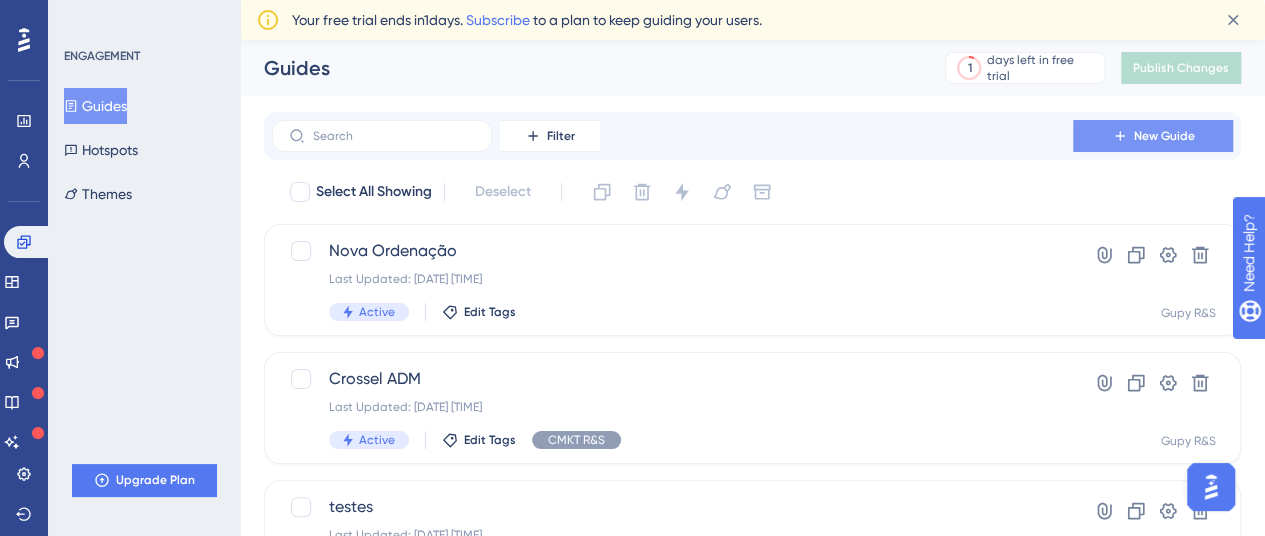 click on "New Guide" at bounding box center [1153, 136] 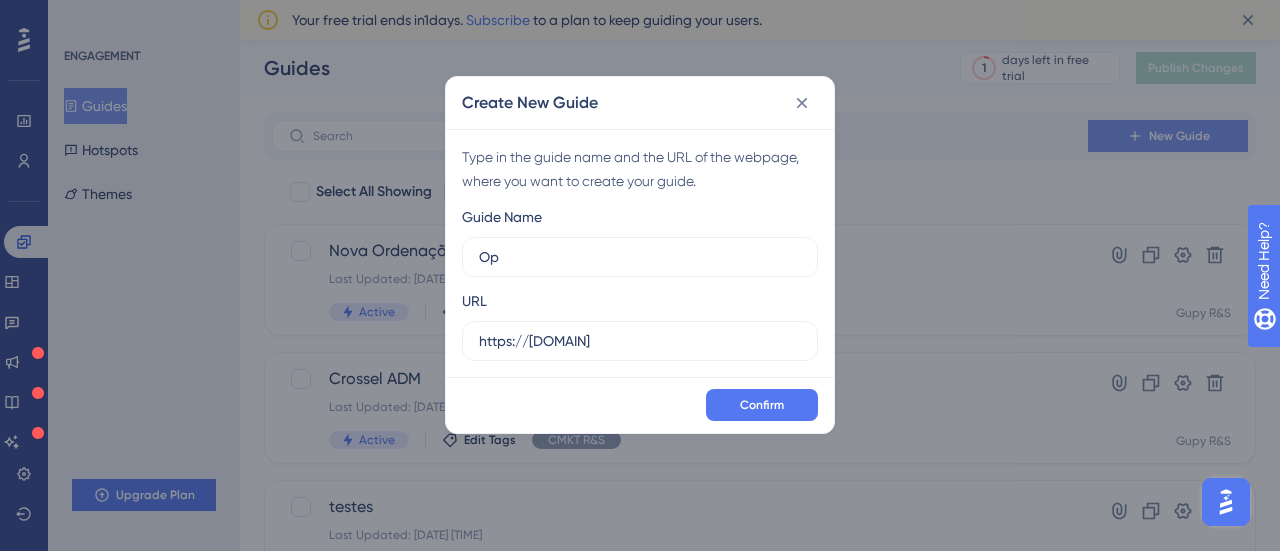 type on "O" 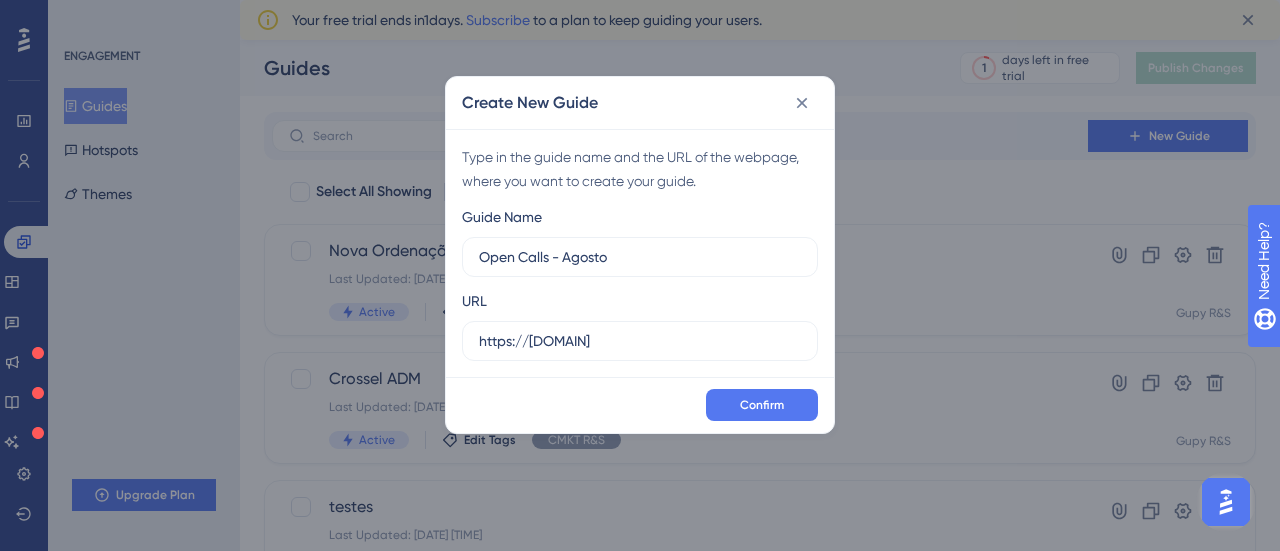 type on "Open Calls - Agosto" 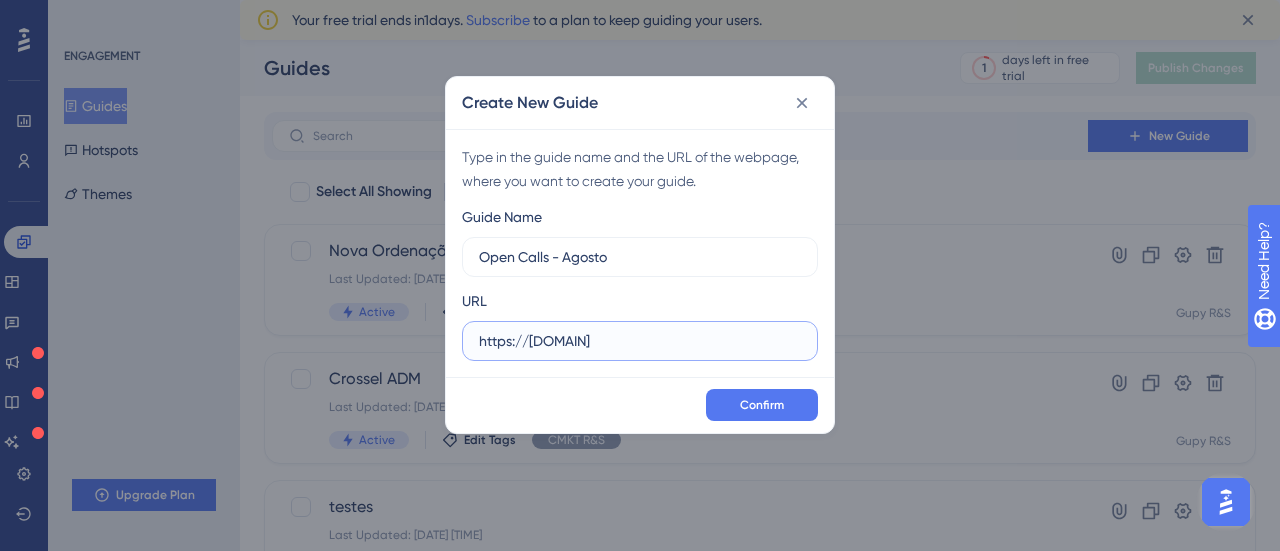 click on "https://[DOMAIN]" at bounding box center [640, 341] 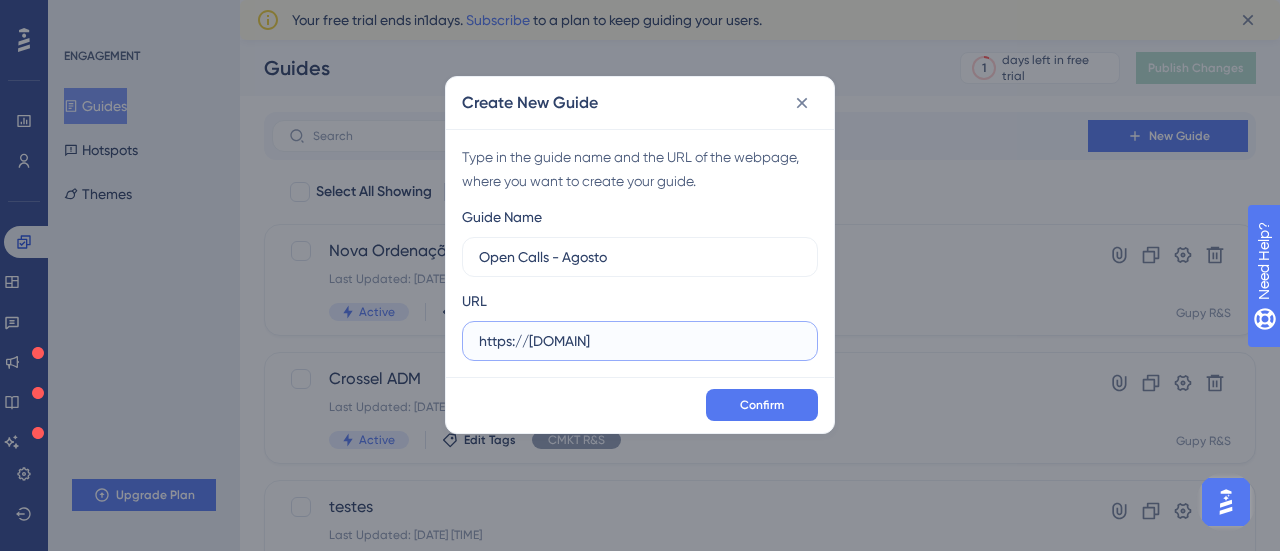 paste on "demo-is.[DOMAIN]/companies" 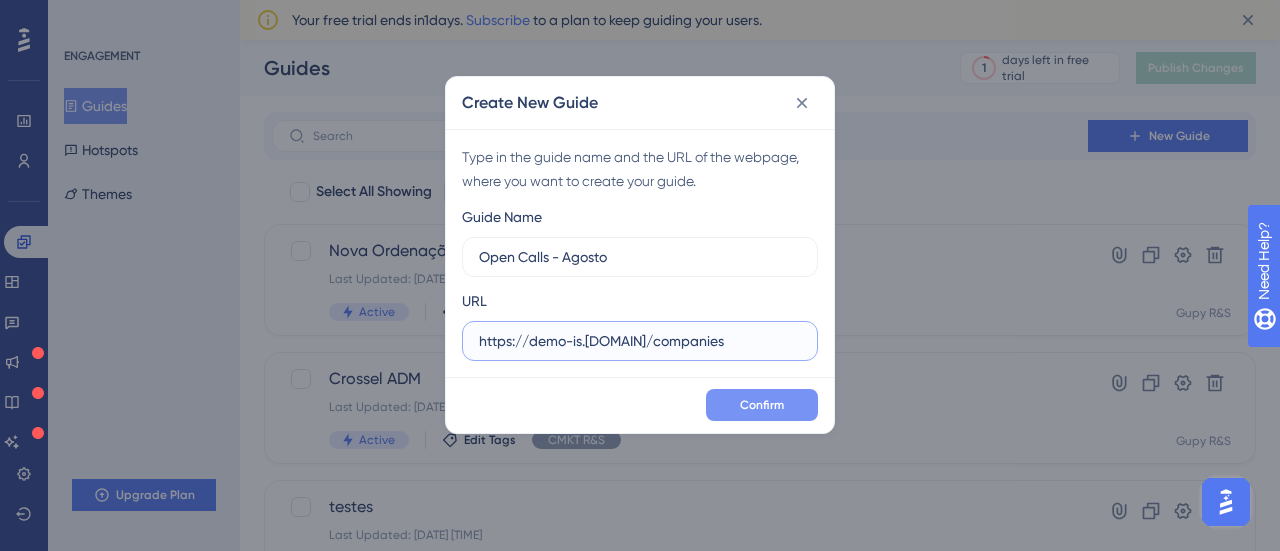type on "https://demo-is.[DOMAIN]/companies" 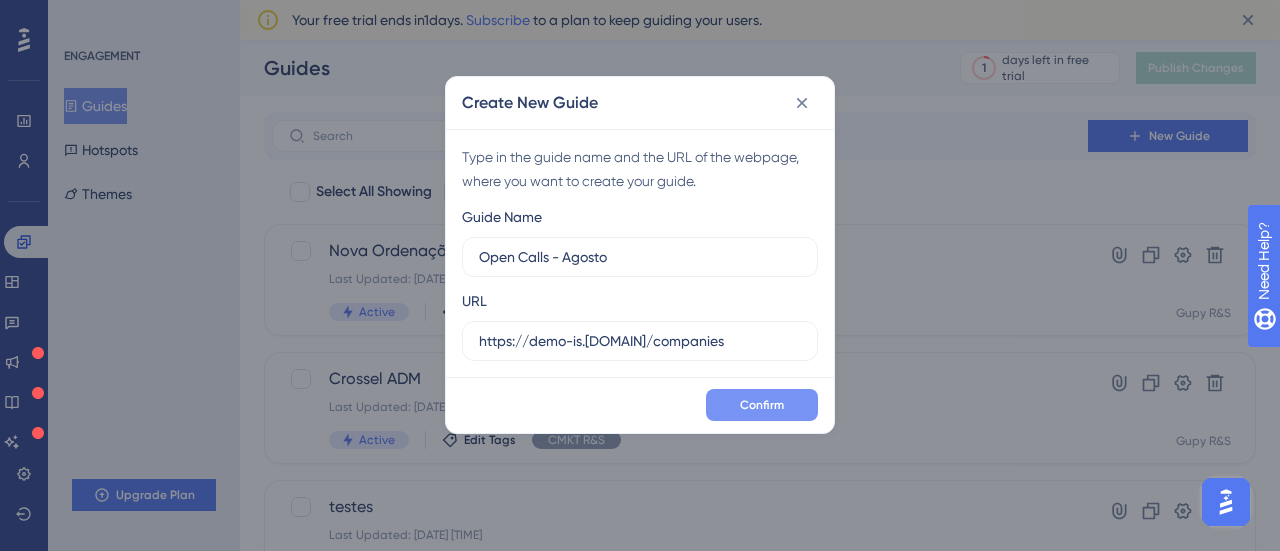 click on "Confirm" at bounding box center (762, 405) 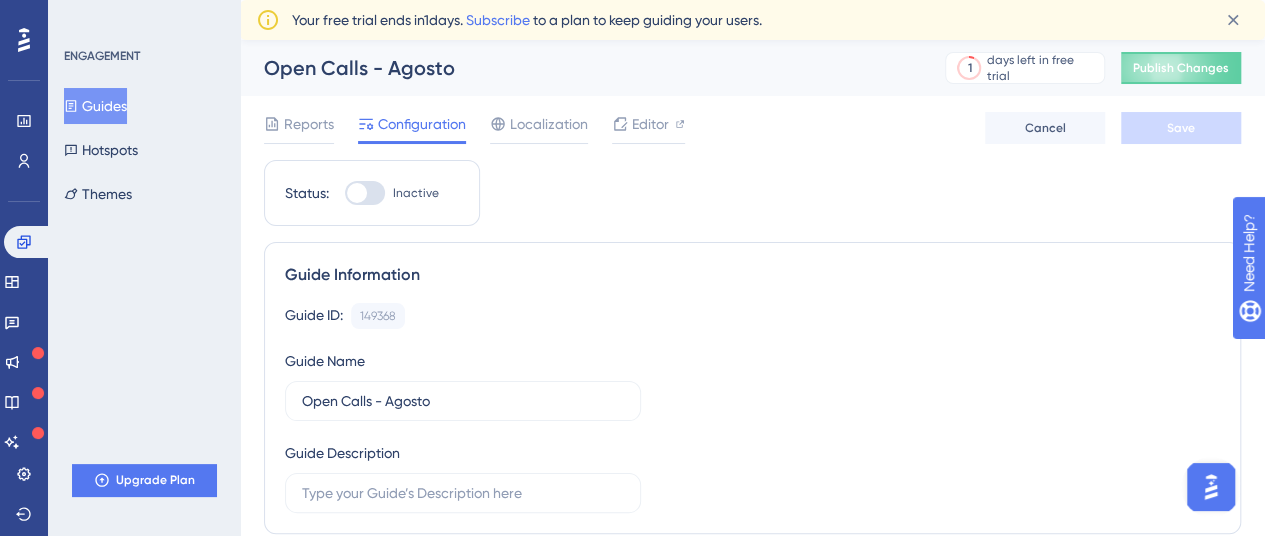 click at bounding box center (357, 193) 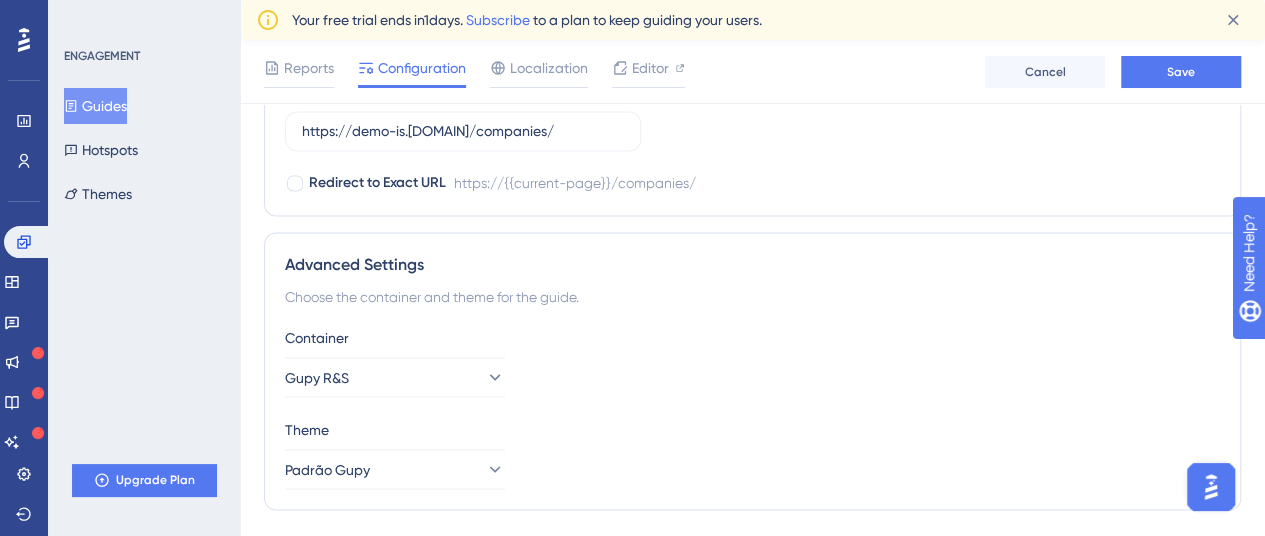 scroll, scrollTop: 1627, scrollLeft: 0, axis: vertical 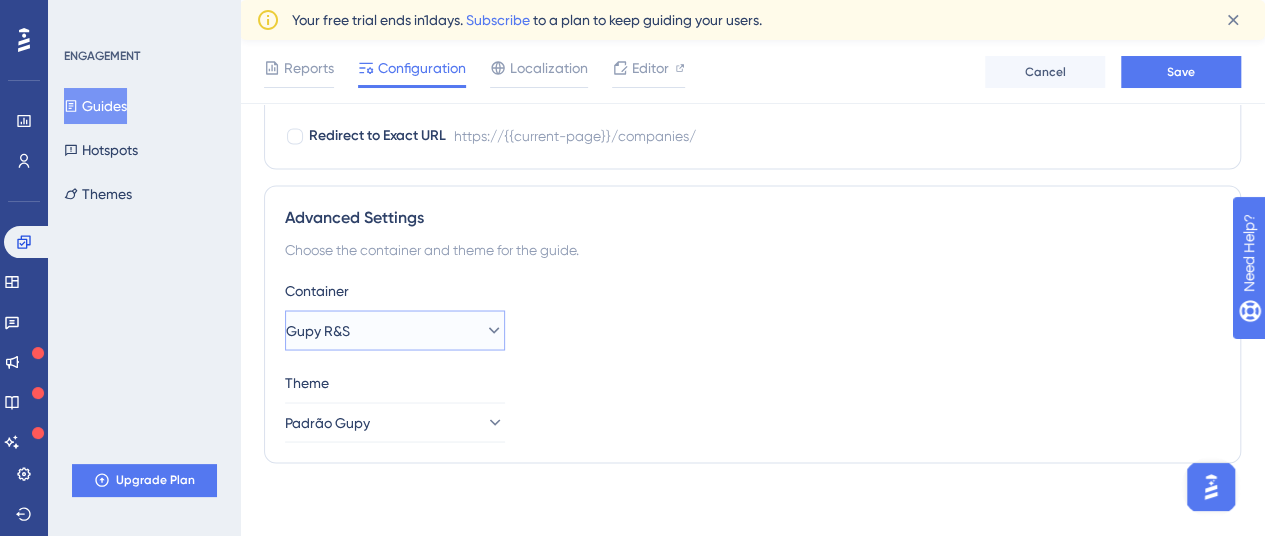 click on "Gupy R&S" at bounding box center [318, 330] 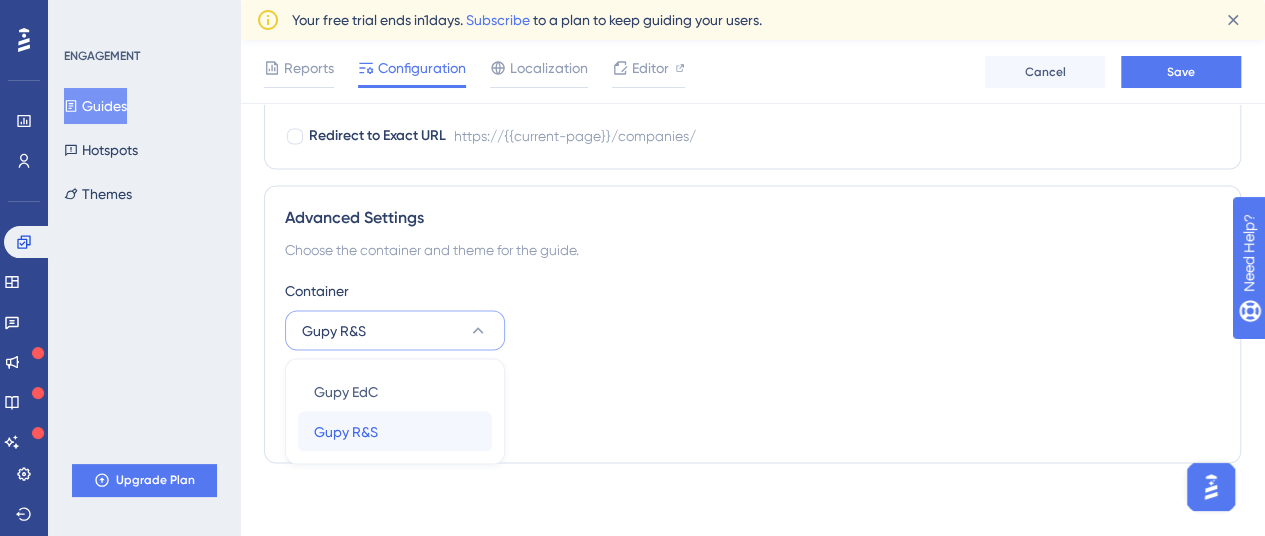 click on "Gupy R&S Gupy R&S" at bounding box center [395, 431] 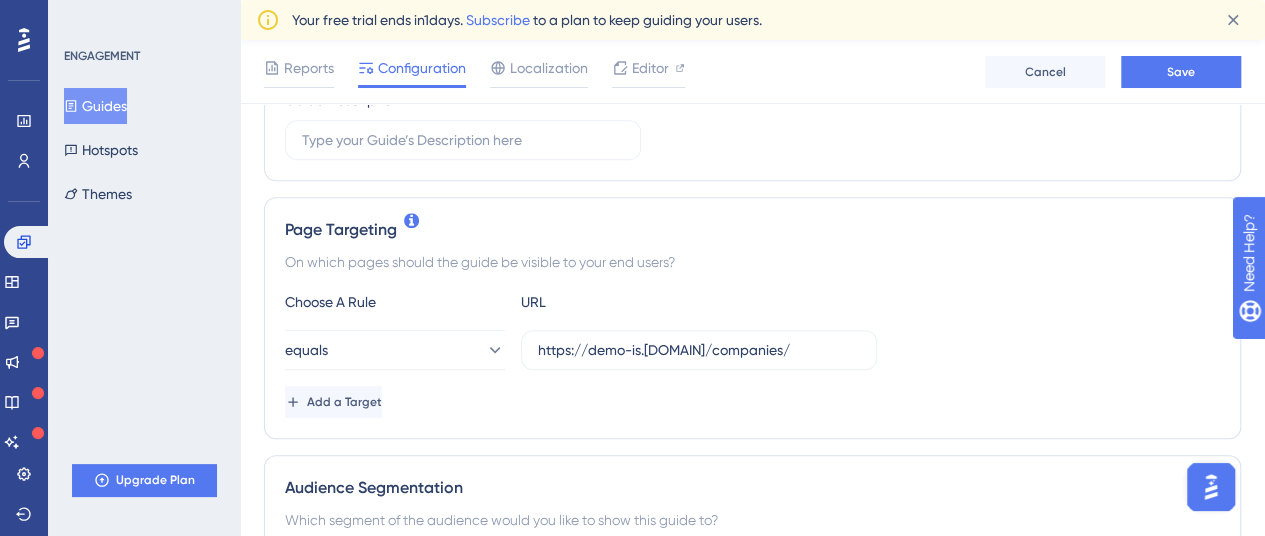 scroll, scrollTop: 380, scrollLeft: 0, axis: vertical 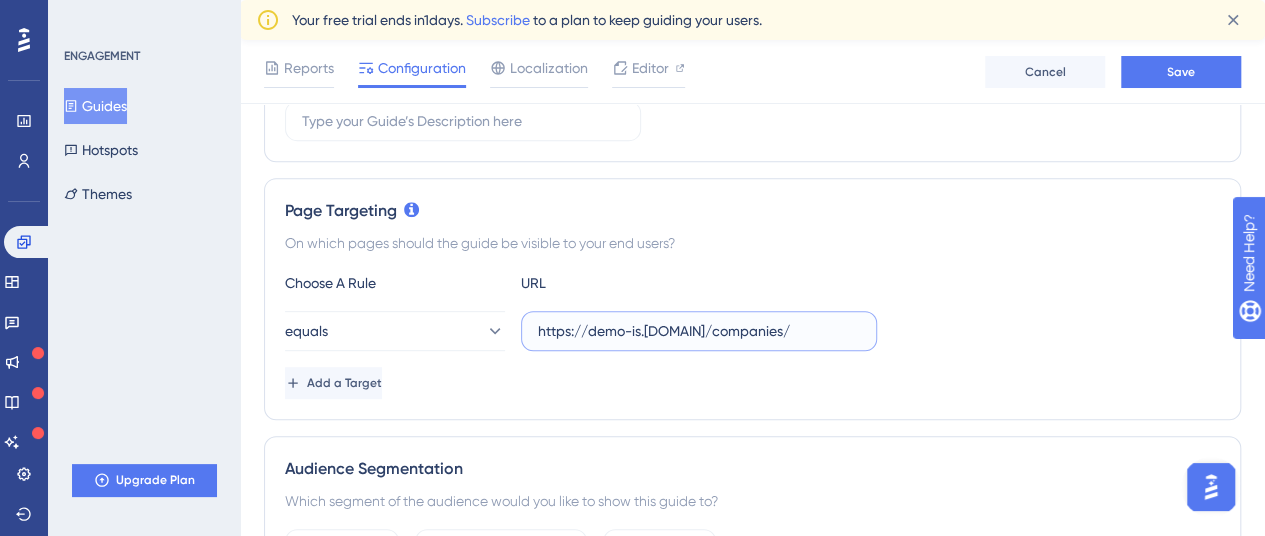 click on "https://demo-is.[DOMAIN]/companies/" at bounding box center [699, 331] 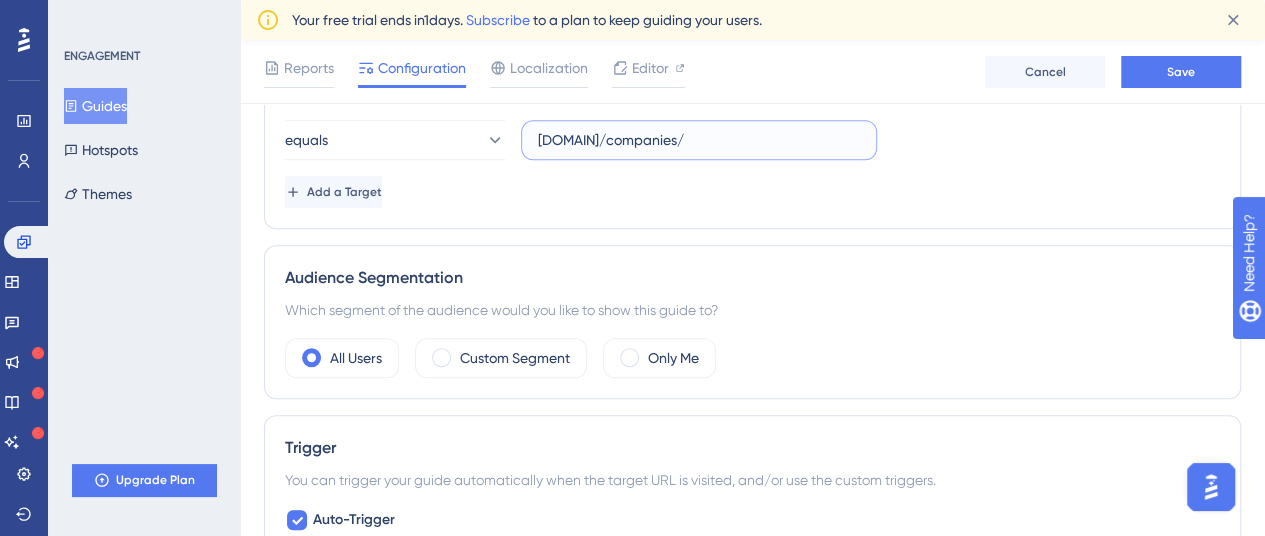 scroll, scrollTop: 598, scrollLeft: 0, axis: vertical 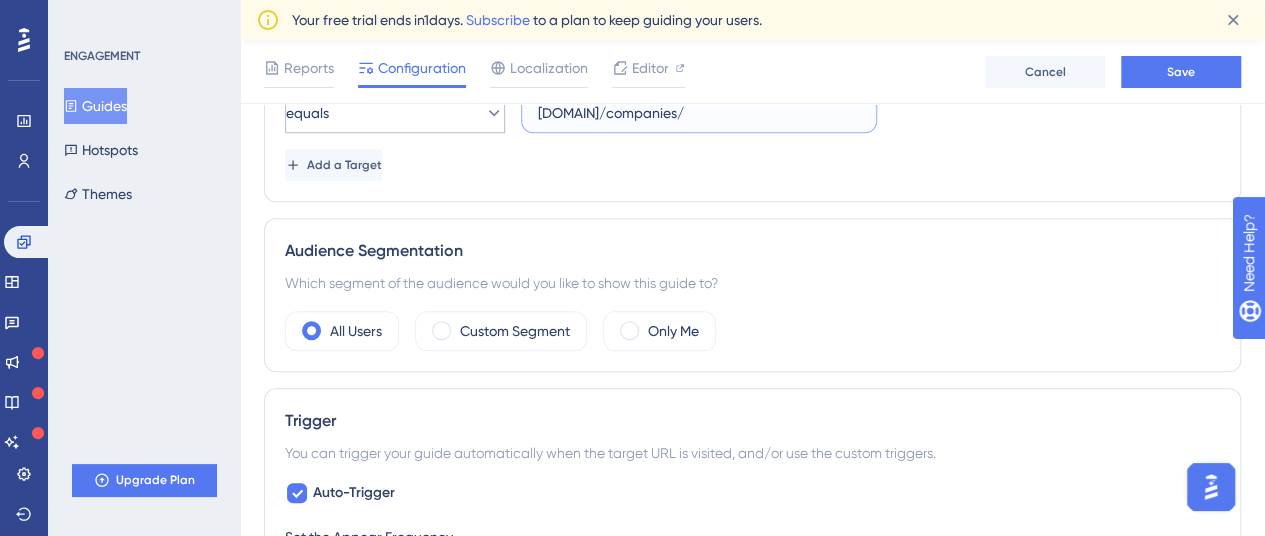type on "[DOMAIN]/companies/" 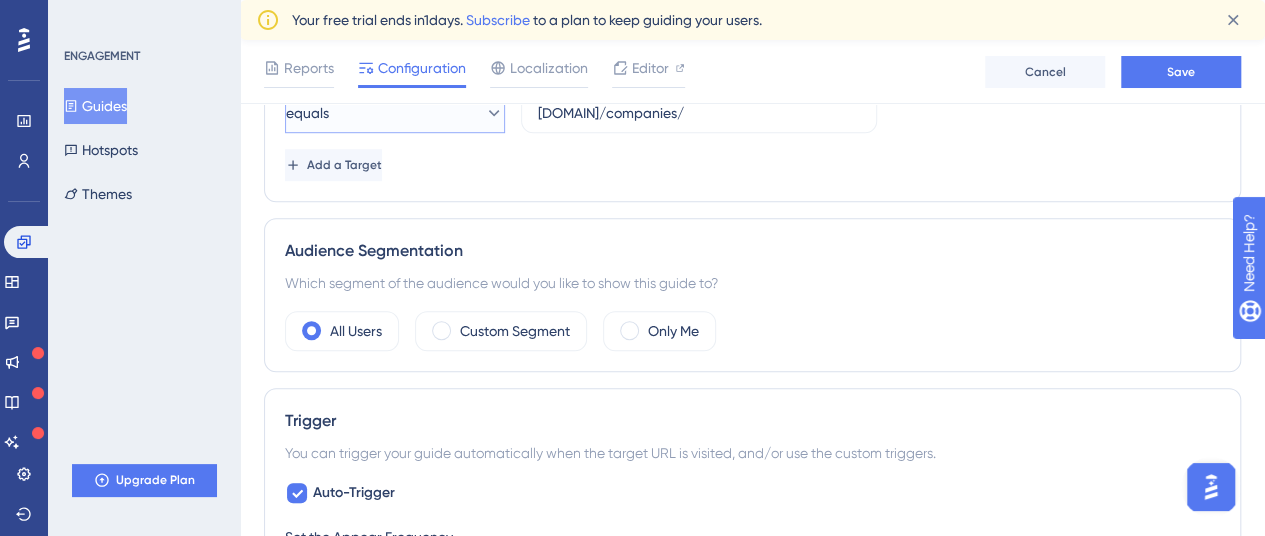 click on "equals" at bounding box center (395, 113) 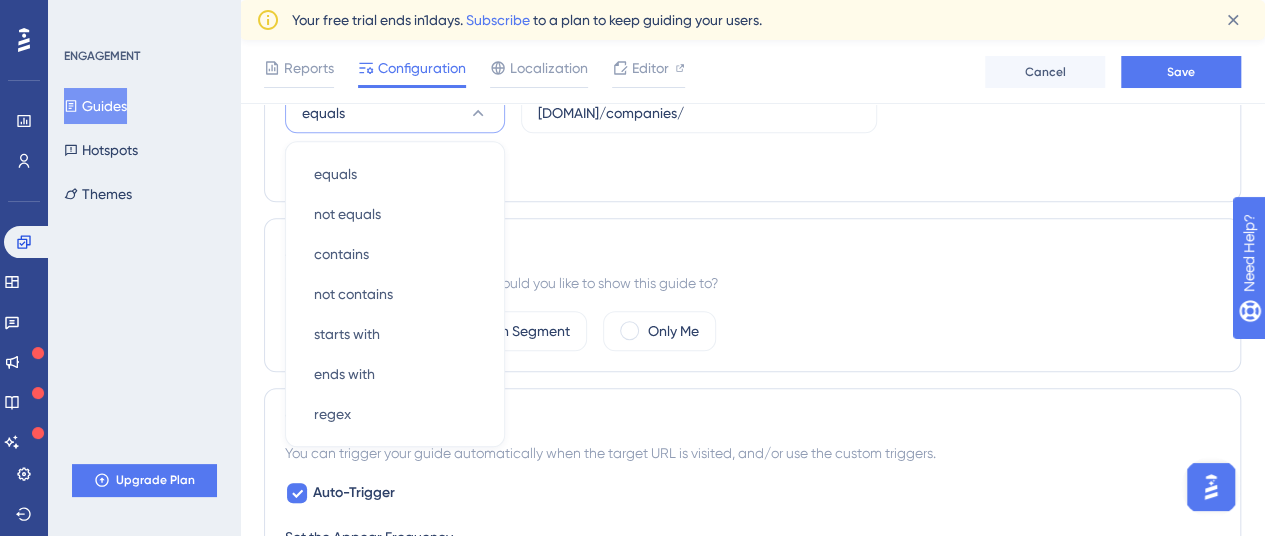scroll, scrollTop: 621, scrollLeft: 0, axis: vertical 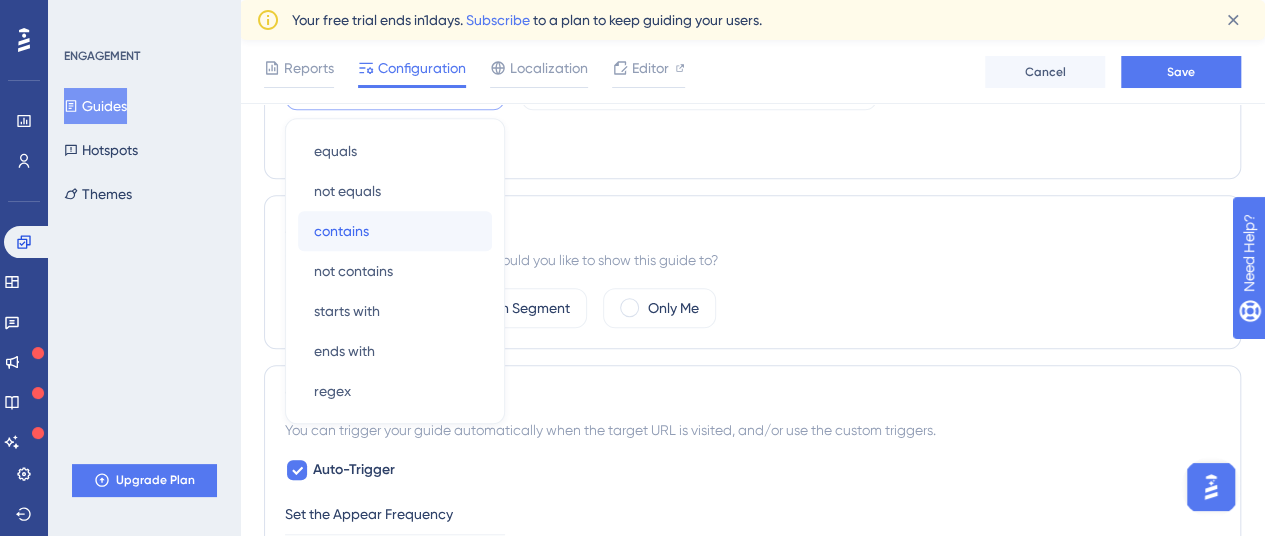 click on "contains contains" at bounding box center [395, 231] 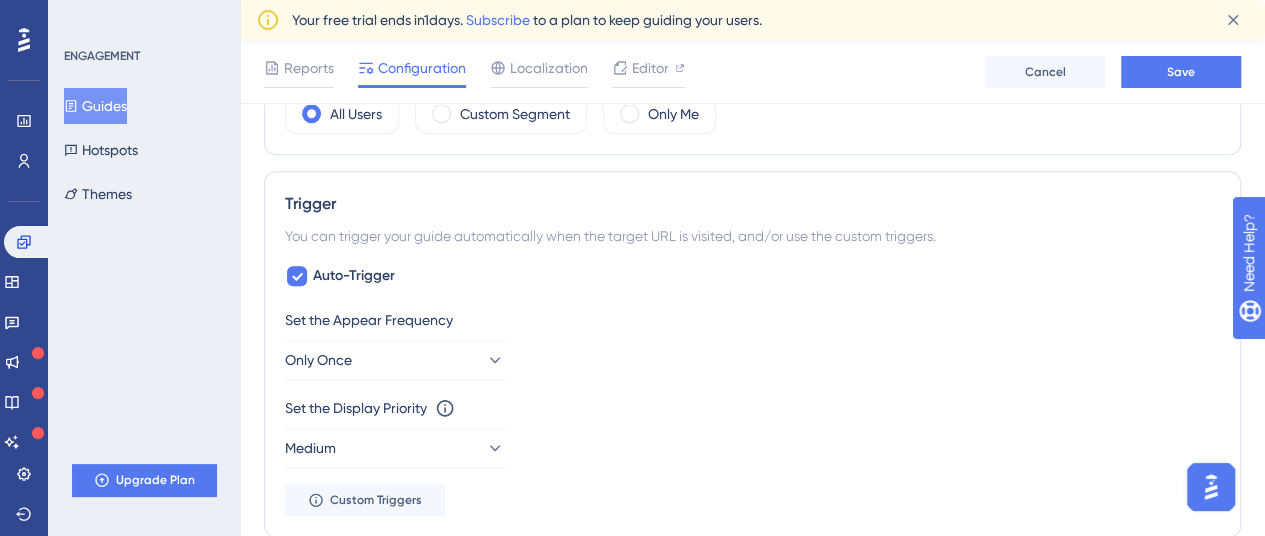 scroll, scrollTop: 875, scrollLeft: 0, axis: vertical 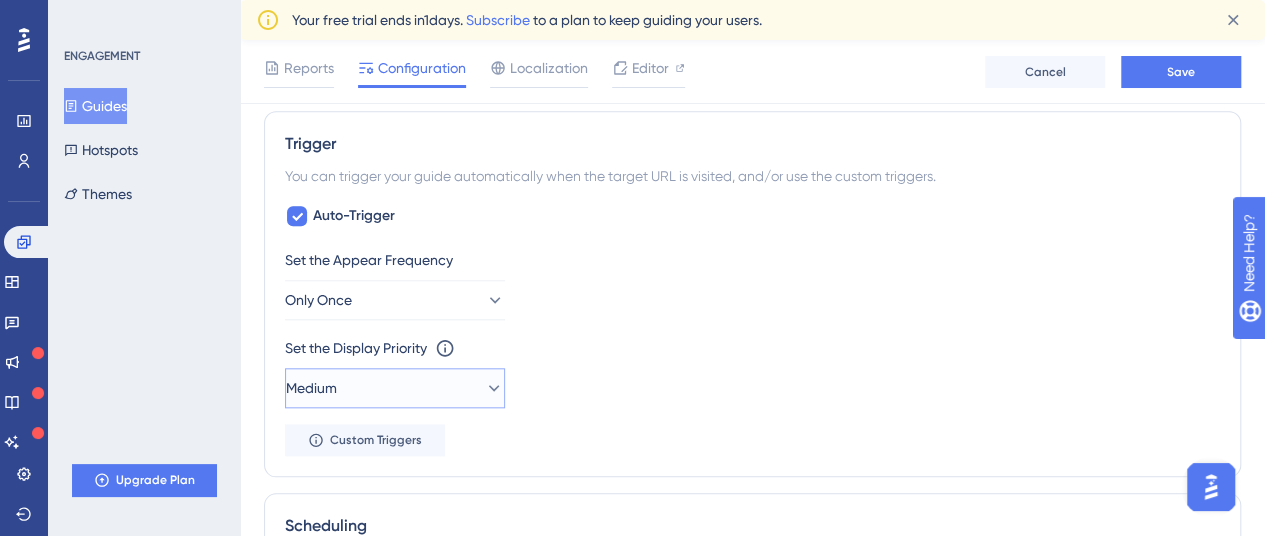 click on "Medium" at bounding box center [395, 388] 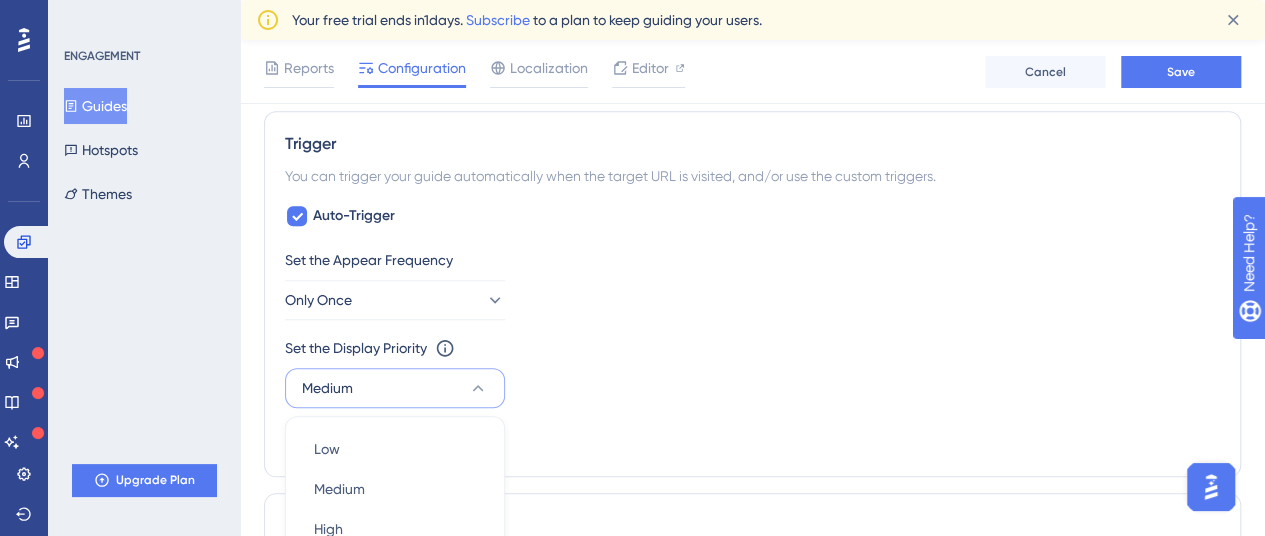 scroll, scrollTop: 1111, scrollLeft: 0, axis: vertical 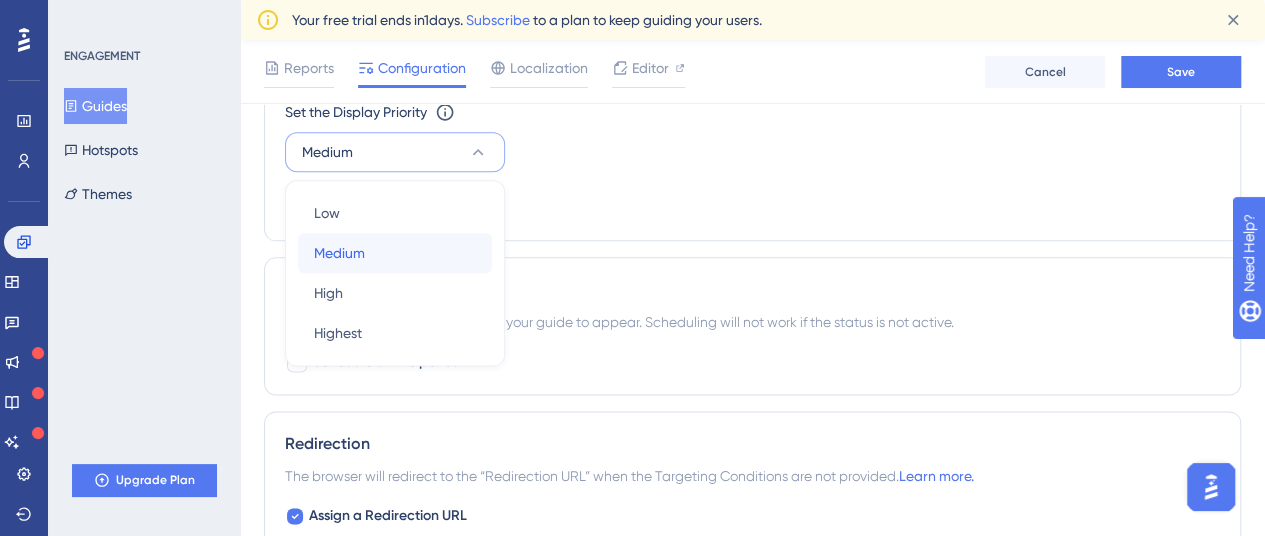 click on "Medium Medium" at bounding box center (395, 253) 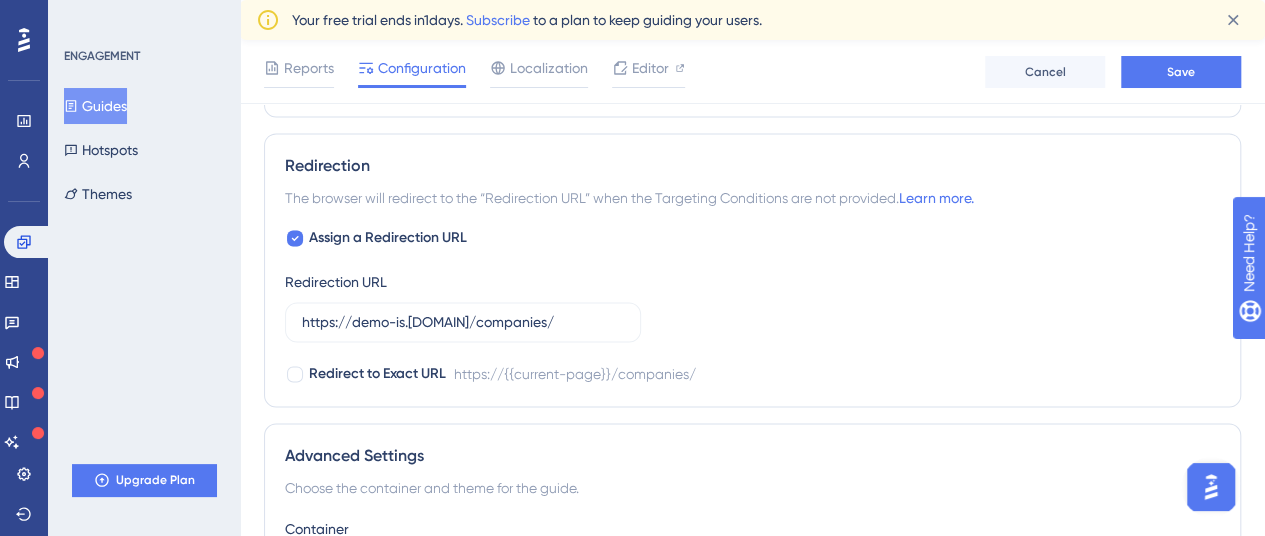 scroll, scrollTop: 1390, scrollLeft: 0, axis: vertical 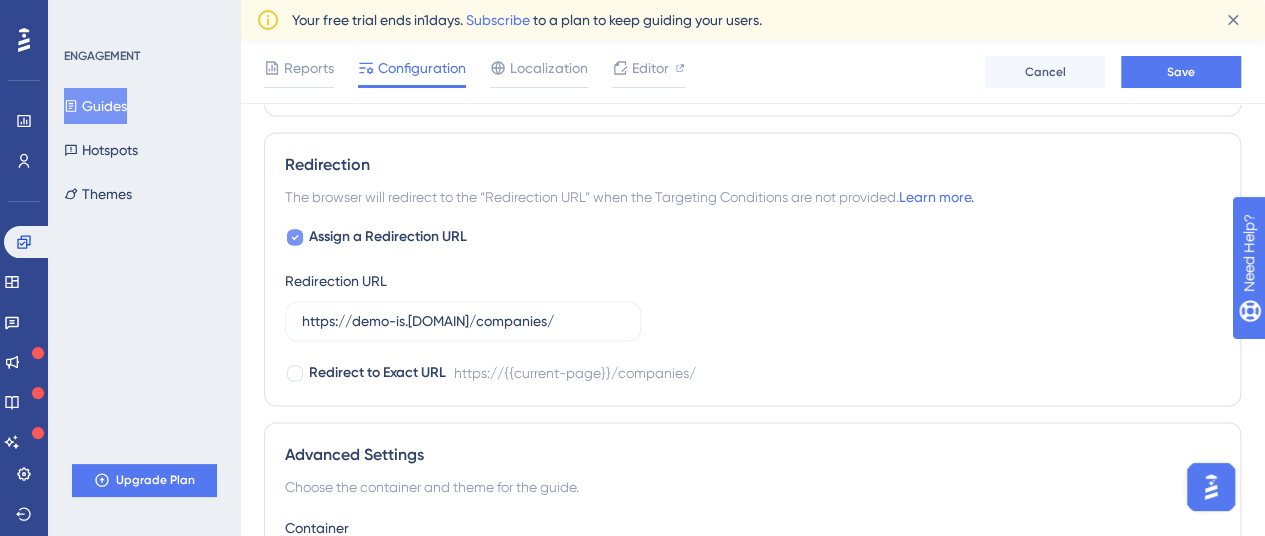 click on "Assign a Redirection URL" at bounding box center (388, 237) 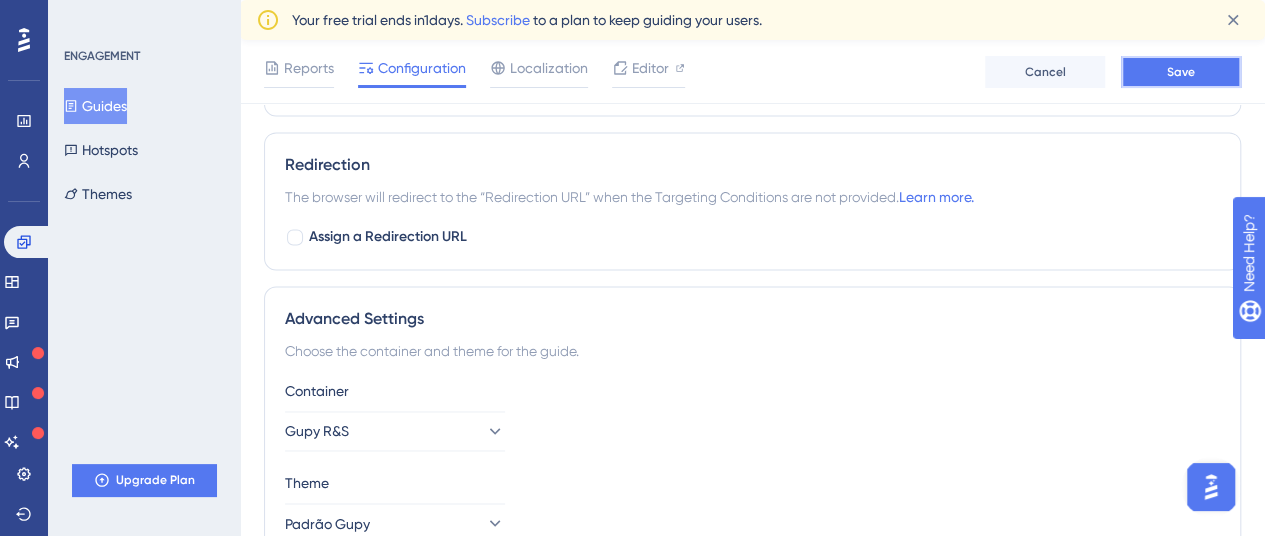 click on "Save" at bounding box center [1181, 72] 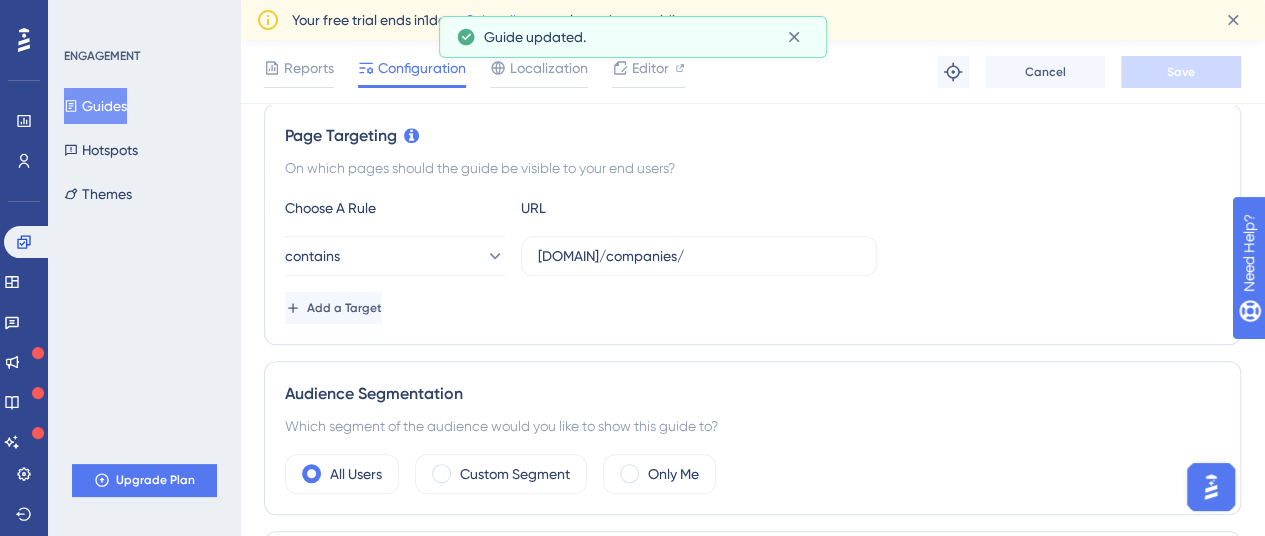 scroll, scrollTop: 0, scrollLeft: 0, axis: both 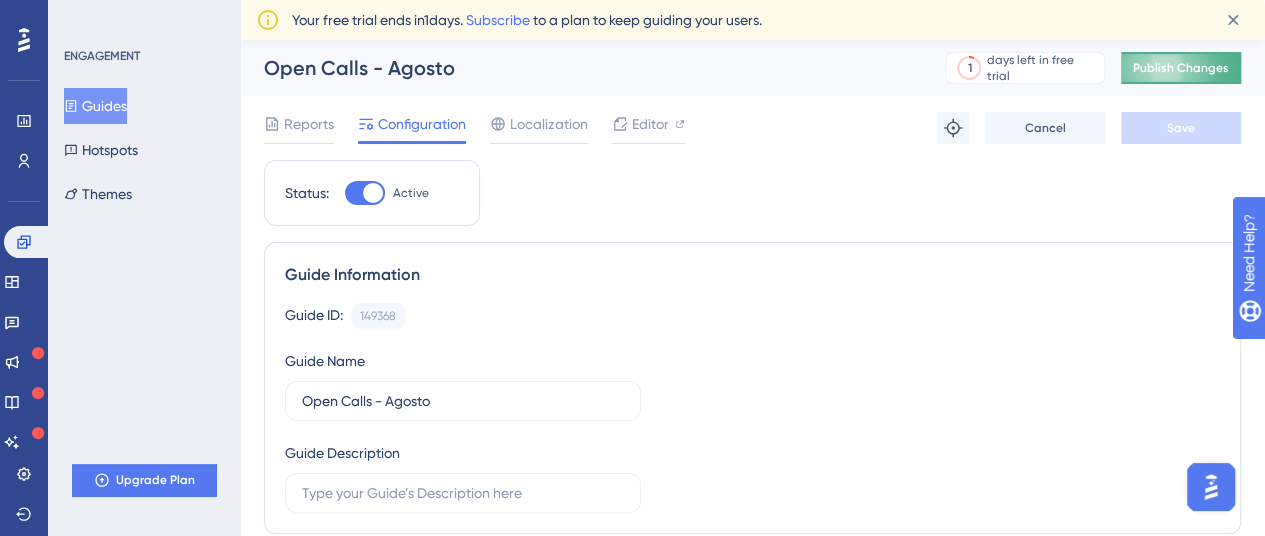 click on "Publish Changes" at bounding box center (1181, 68) 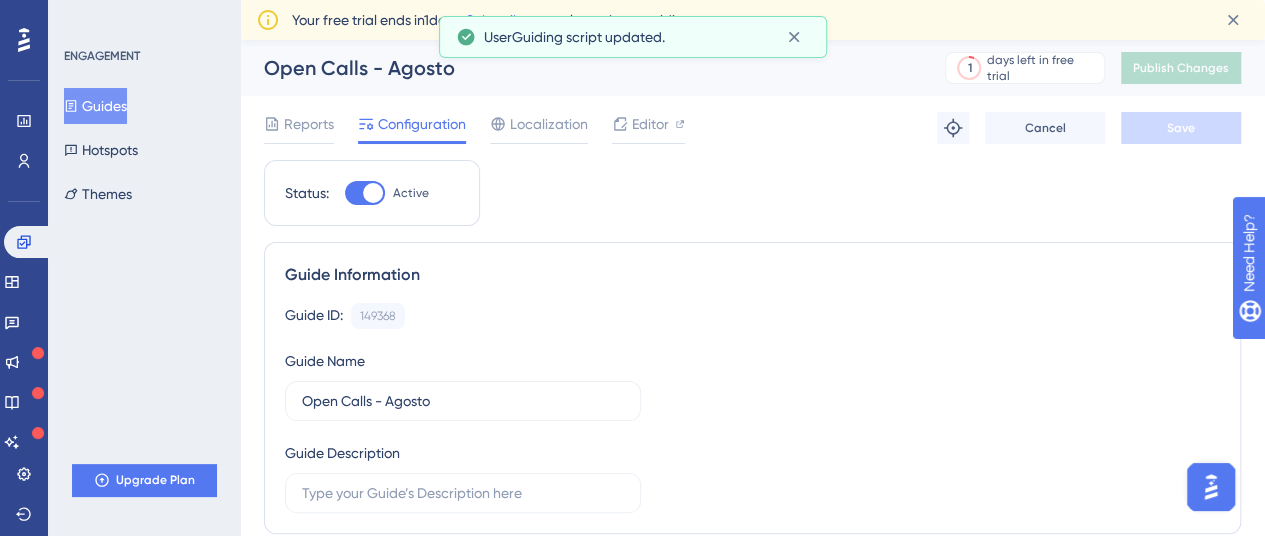 click on "Guides" at bounding box center (95, 106) 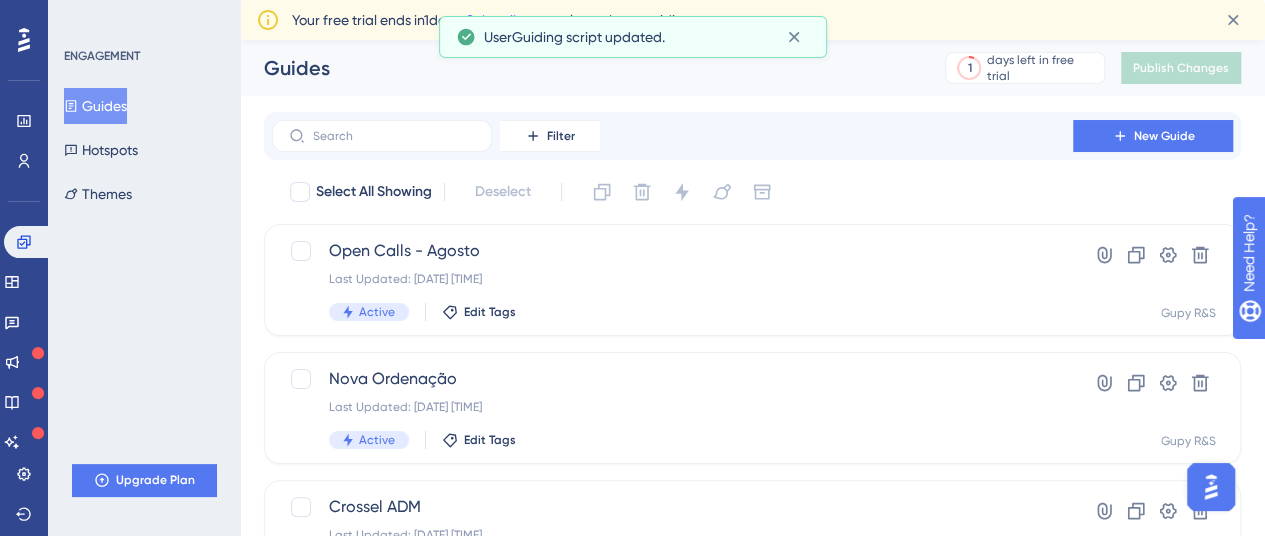 click on "Guides" at bounding box center (95, 106) 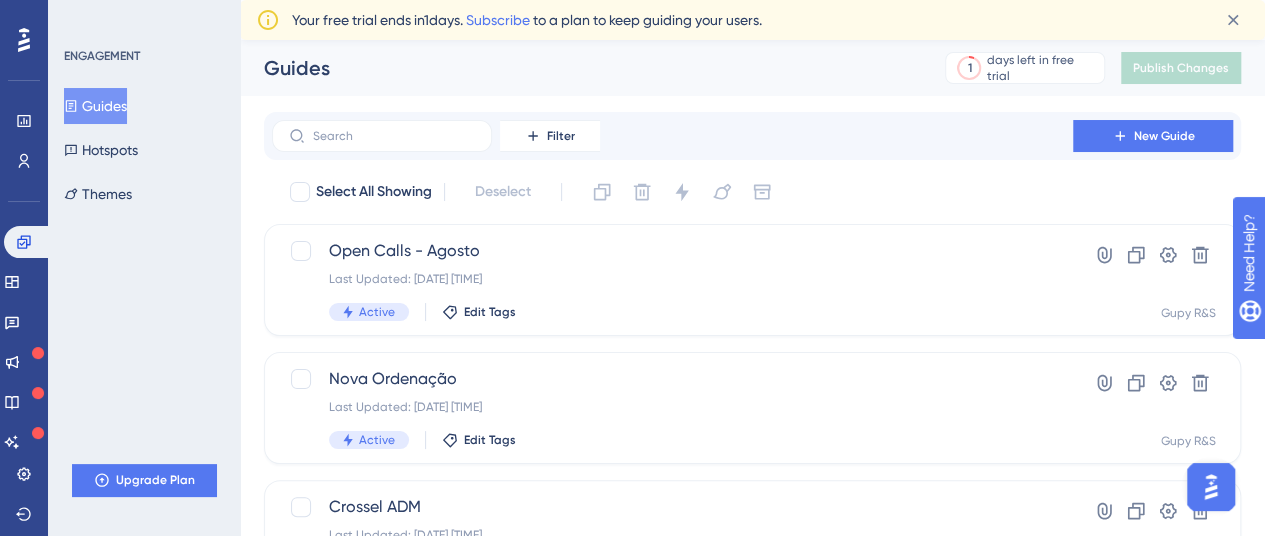 click on "Guides" at bounding box center [95, 106] 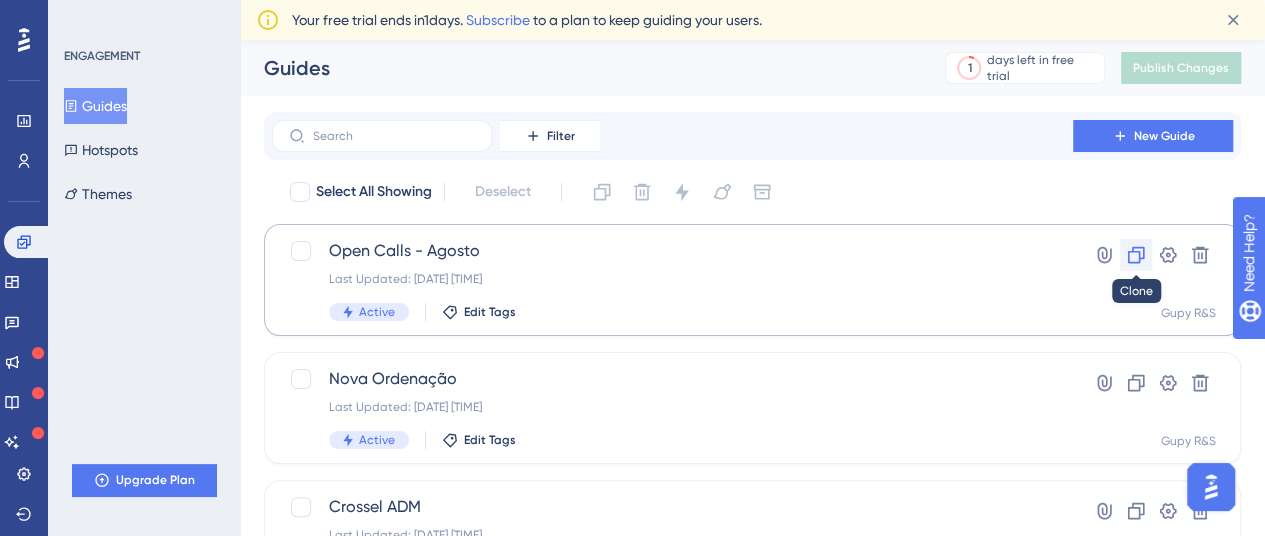 click 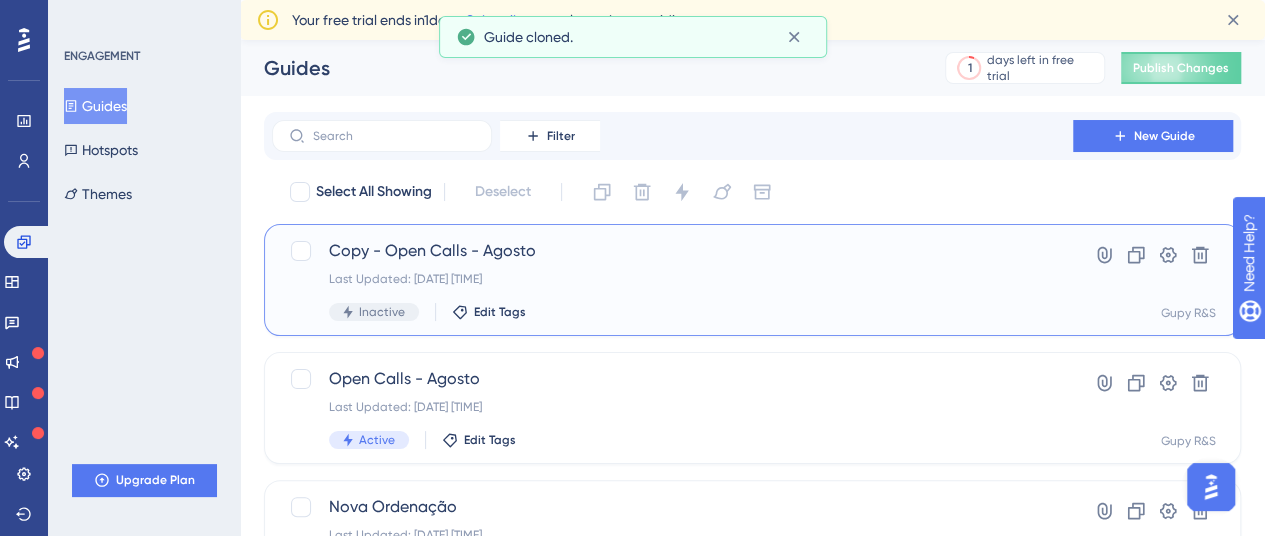 click on "Copy - Open Calls - Agosto" at bounding box center (672, 251) 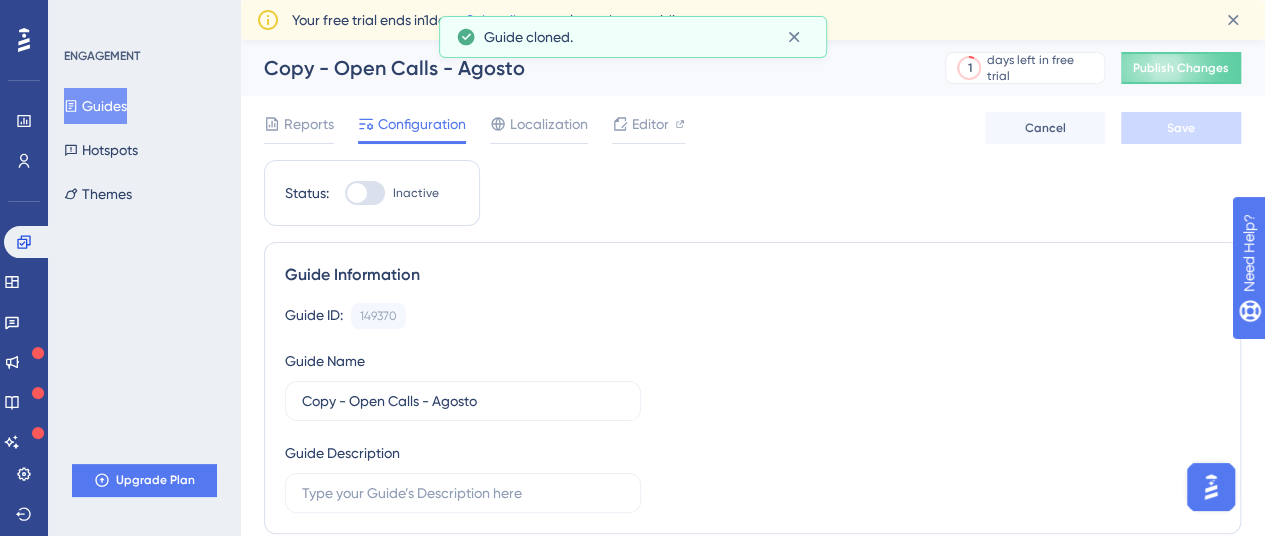 click on "Copy - Open Calls - Agosto" at bounding box center [579, 68] 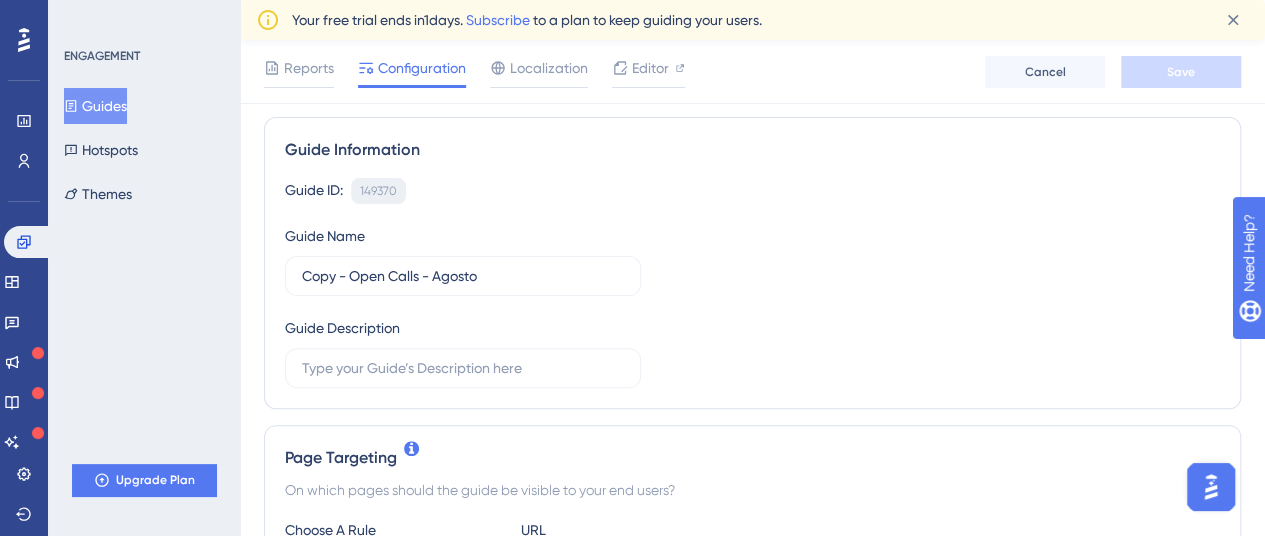 scroll, scrollTop: 138, scrollLeft: 0, axis: vertical 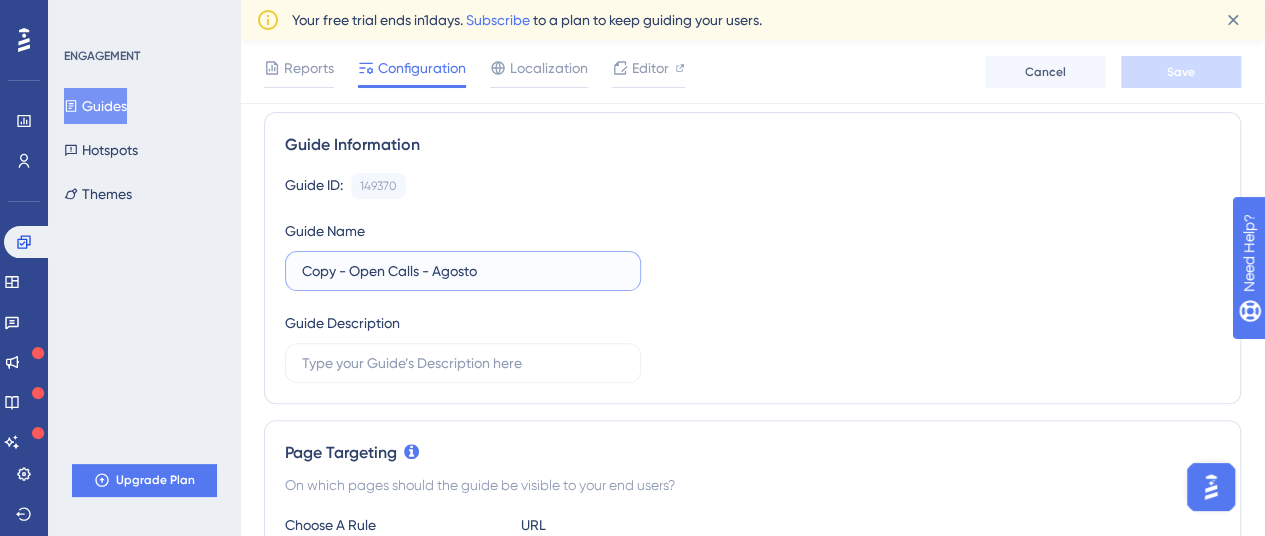 click on "Copy - Open Calls - Agosto" at bounding box center (463, 271) 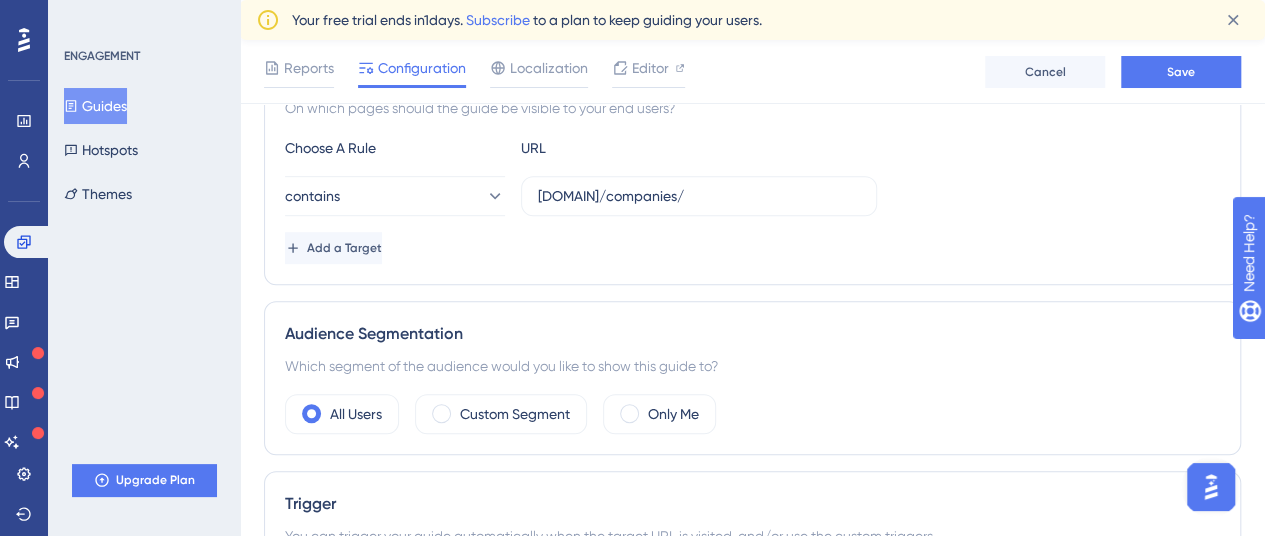 scroll, scrollTop: 518, scrollLeft: 0, axis: vertical 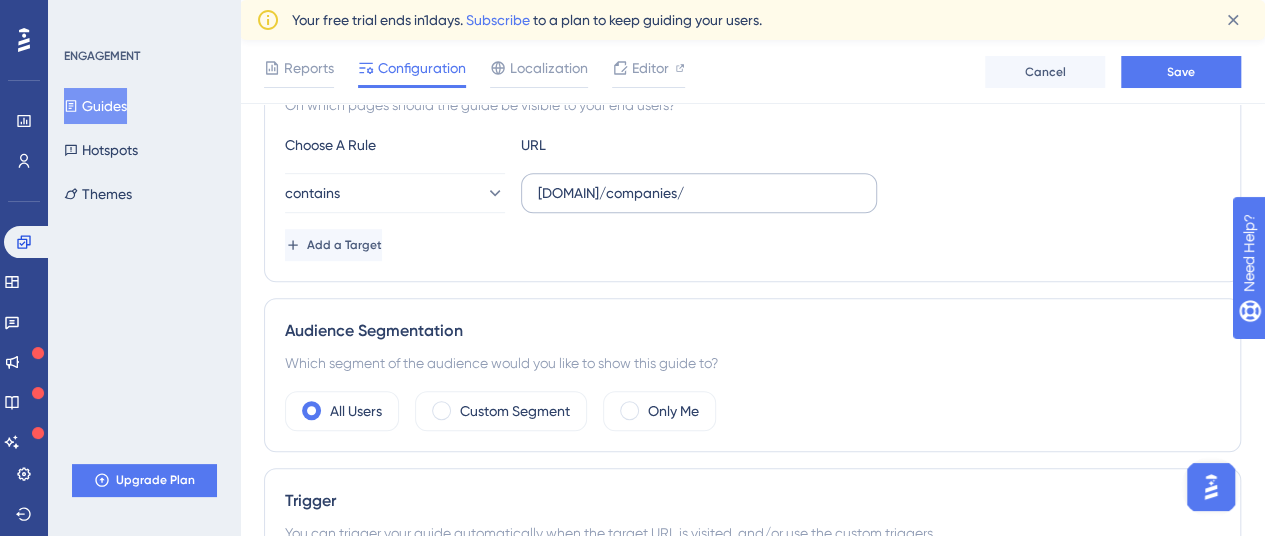 type on "O;pen Calls - Agosto" 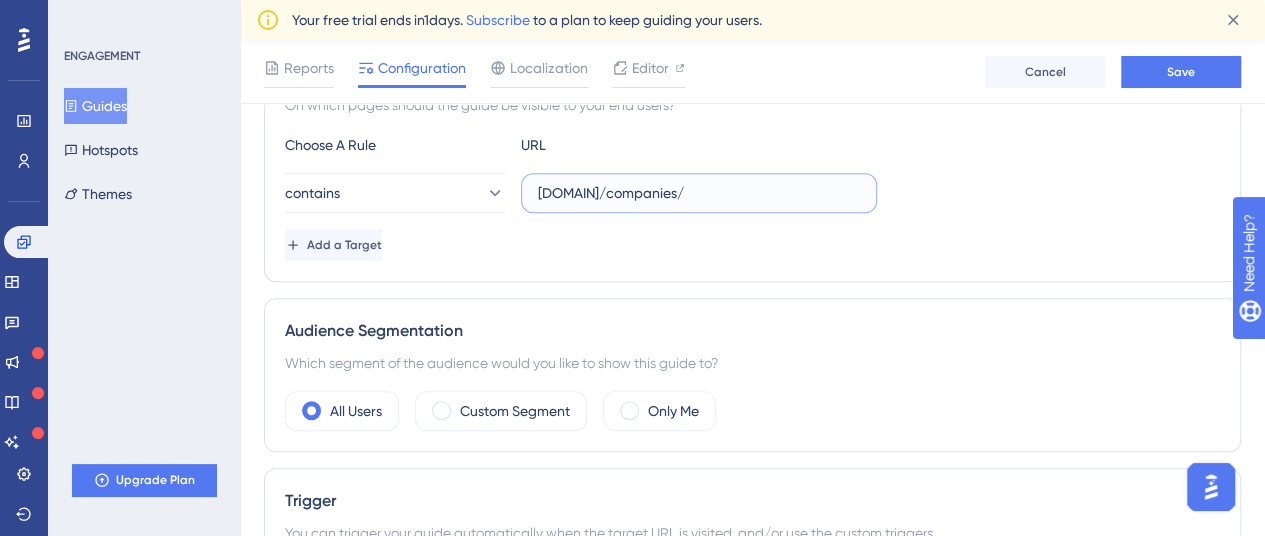 click on "[DOMAIN]/companies/" at bounding box center [699, 193] 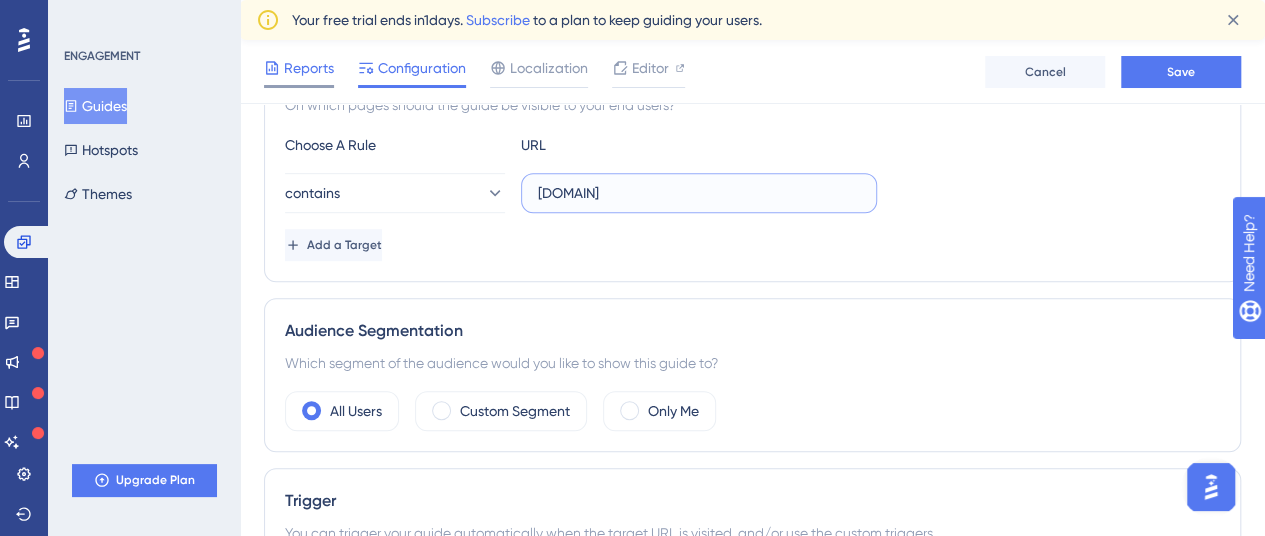 type on "[DOMAIN]" 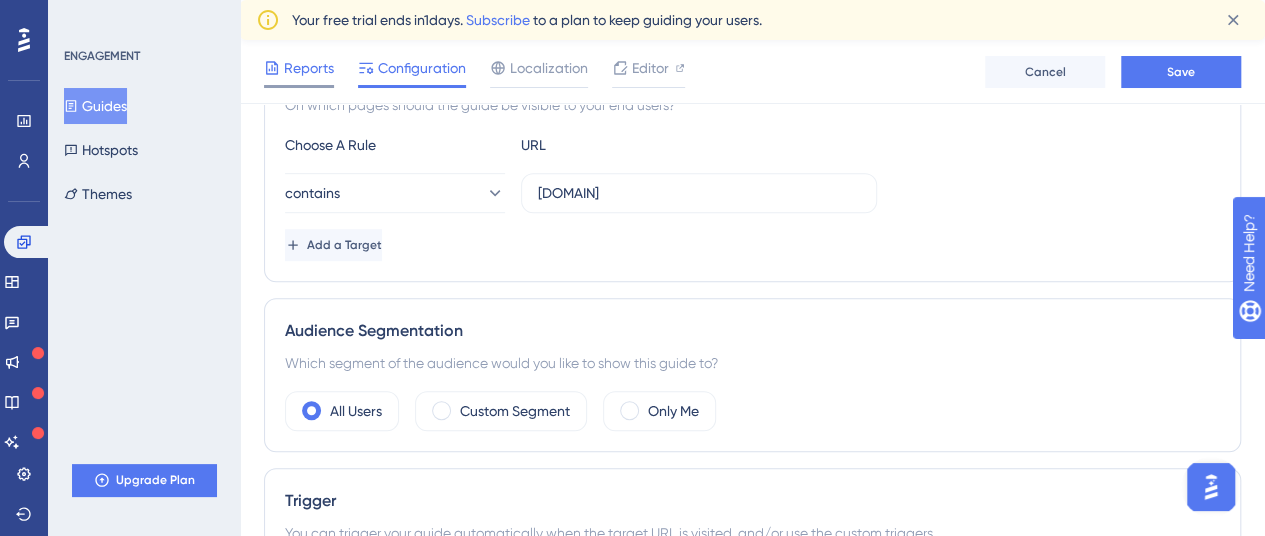 click on "Reports" at bounding box center (309, 68) 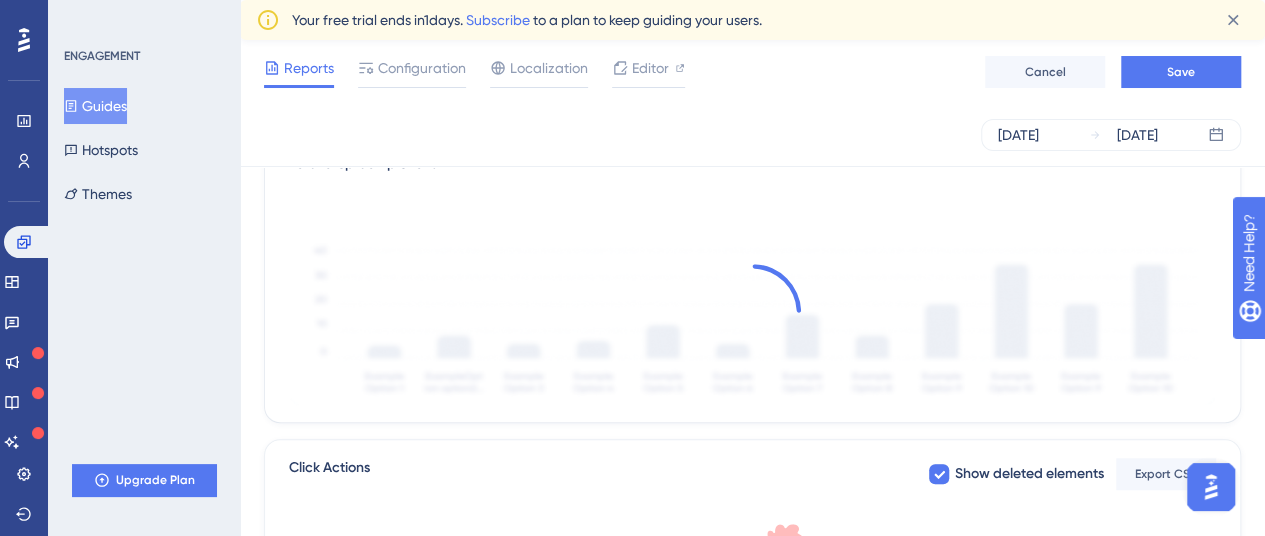 scroll, scrollTop: 0, scrollLeft: 0, axis: both 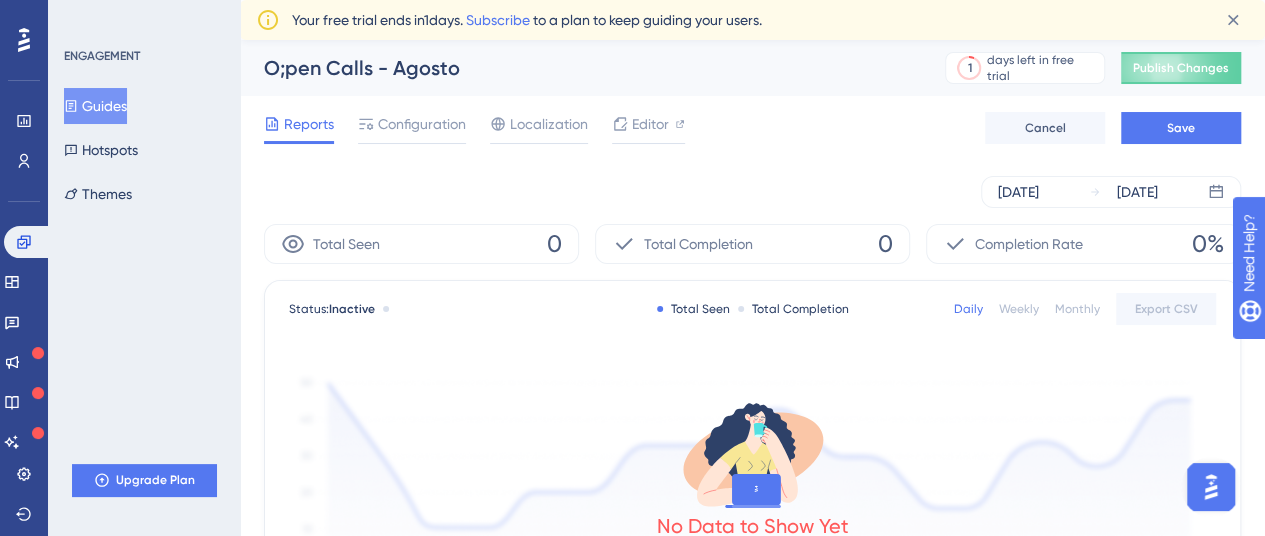 click on "Guides" at bounding box center (95, 106) 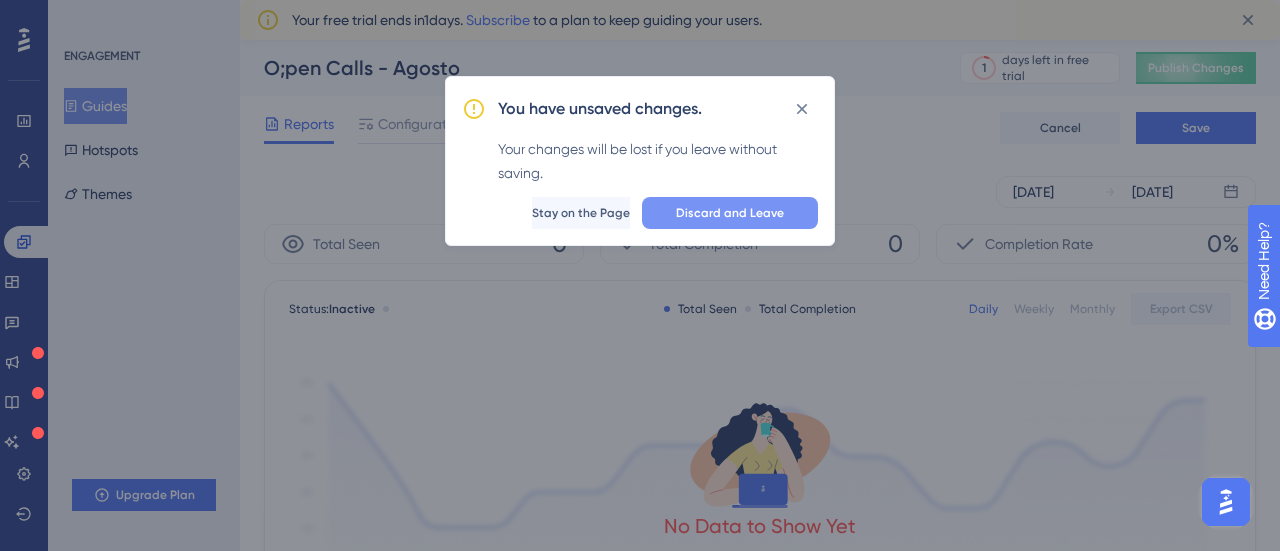 click on "Discard and Leave" at bounding box center [730, 213] 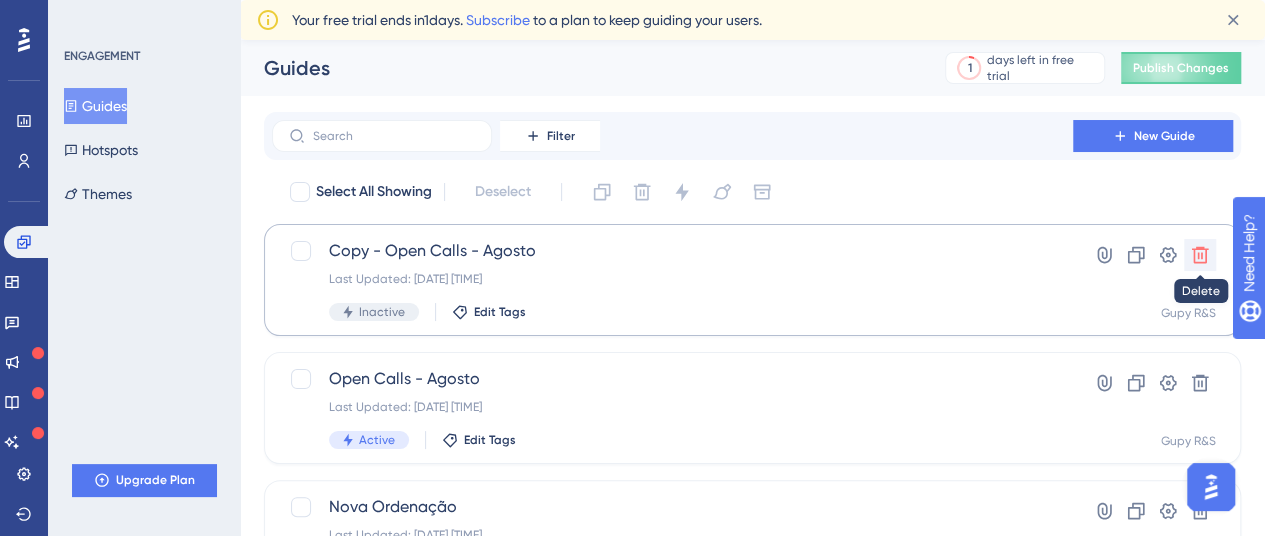 click 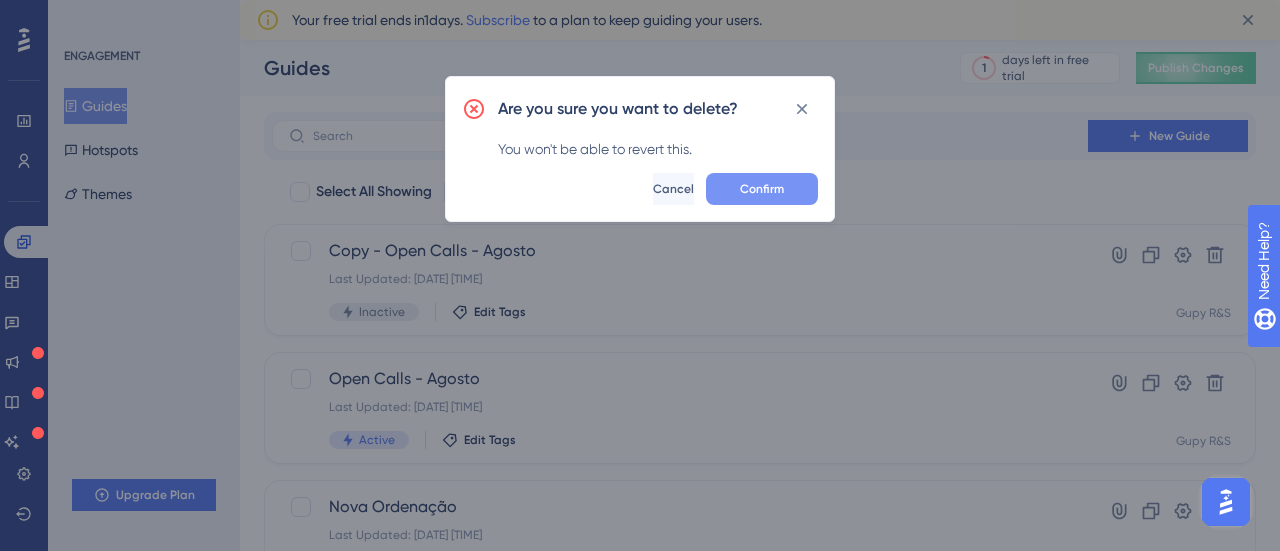 click on "Confirm" at bounding box center (762, 189) 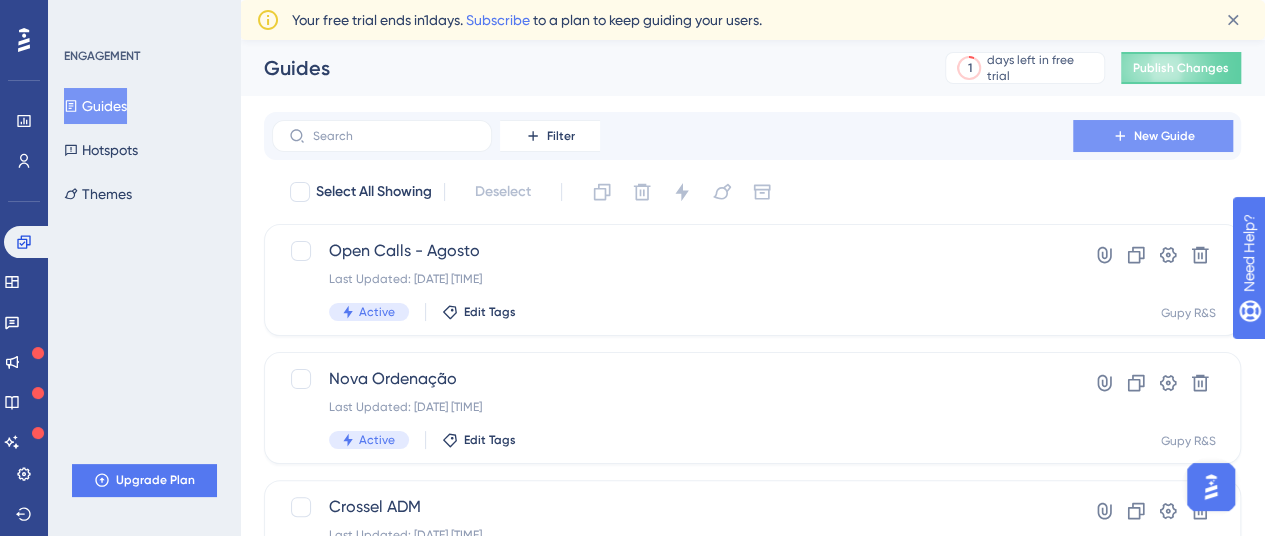 click on "New Guide" at bounding box center [1153, 136] 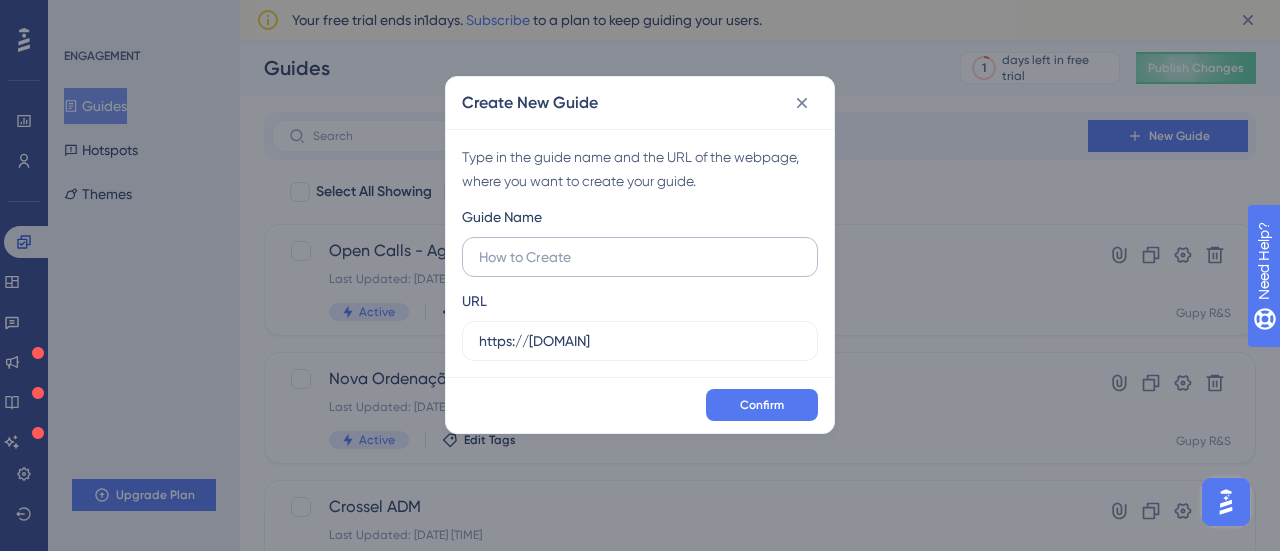 click at bounding box center [640, 257] 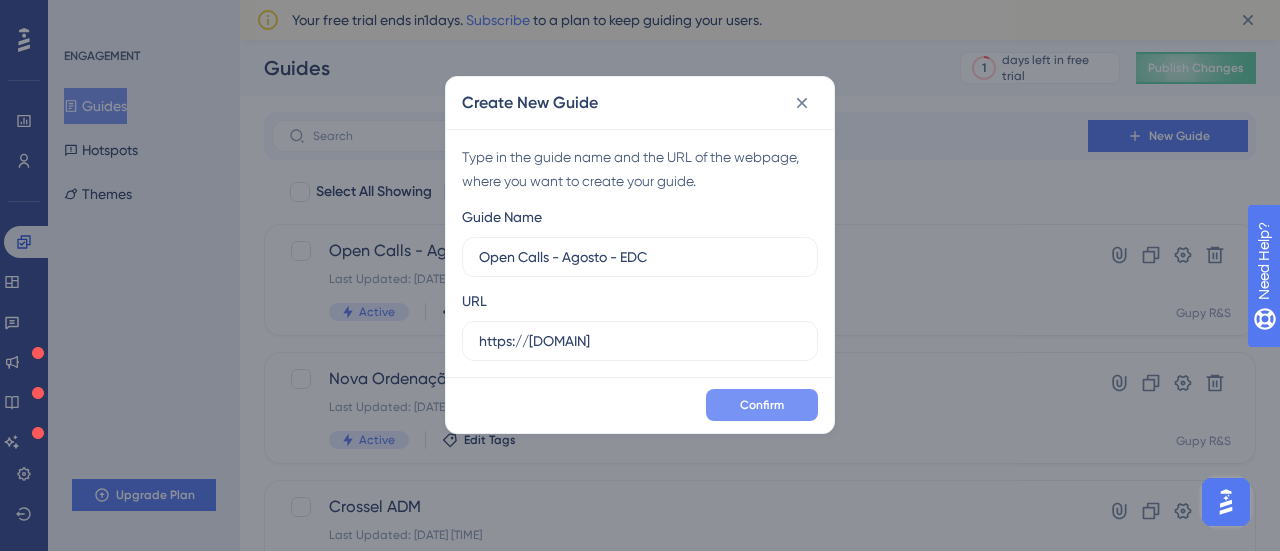 type on "Open Calls - Agosto - EDC" 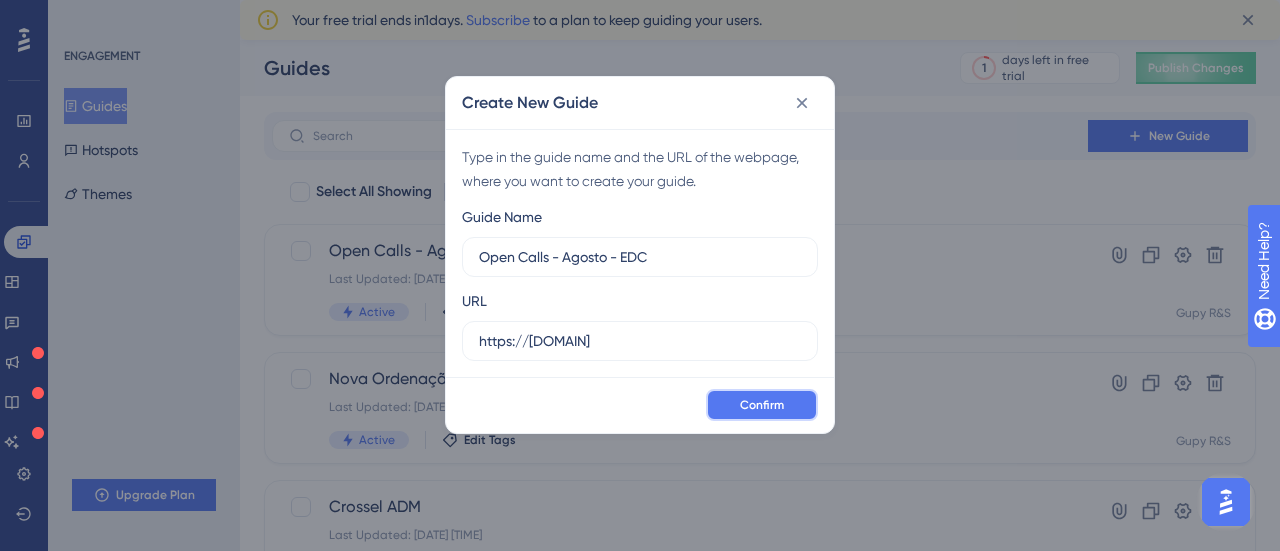 click on "Confirm" at bounding box center [762, 405] 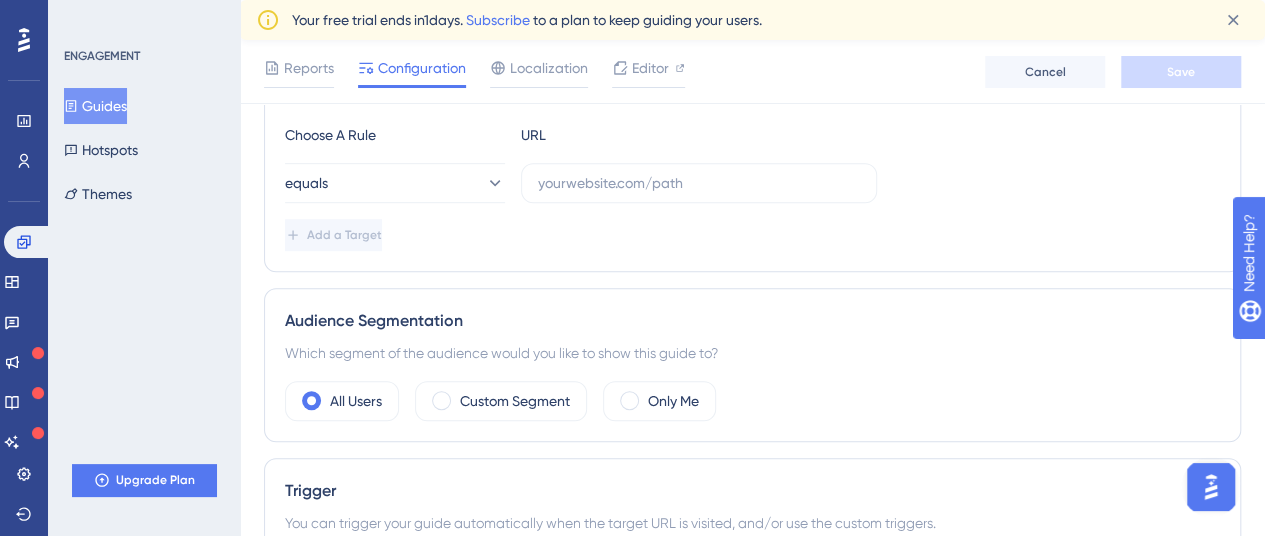 scroll, scrollTop: 529, scrollLeft: 0, axis: vertical 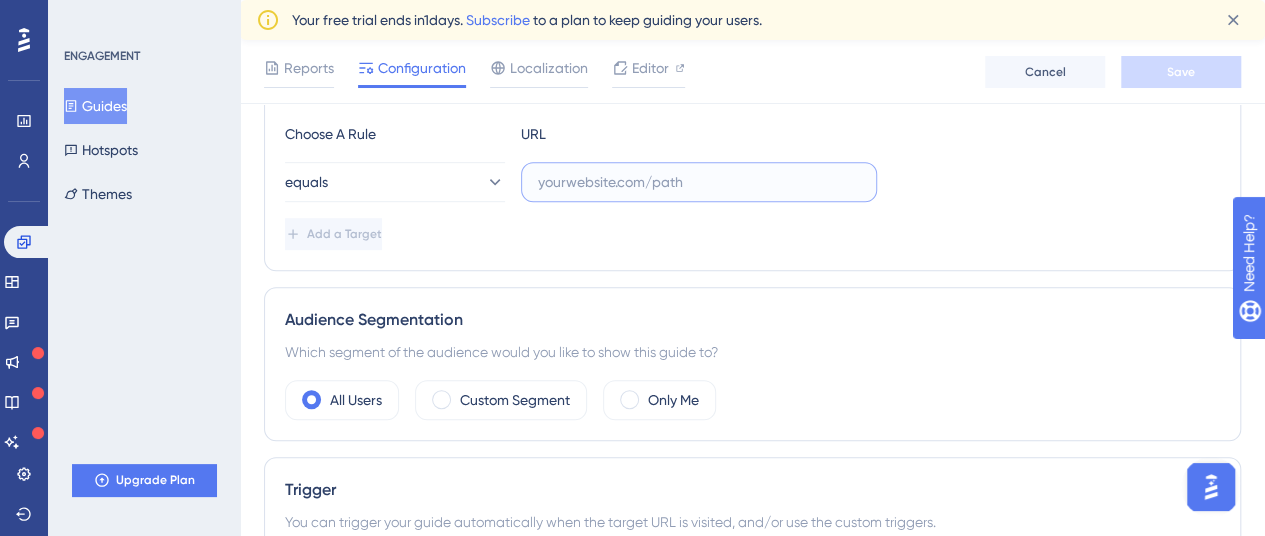 click at bounding box center [699, 182] 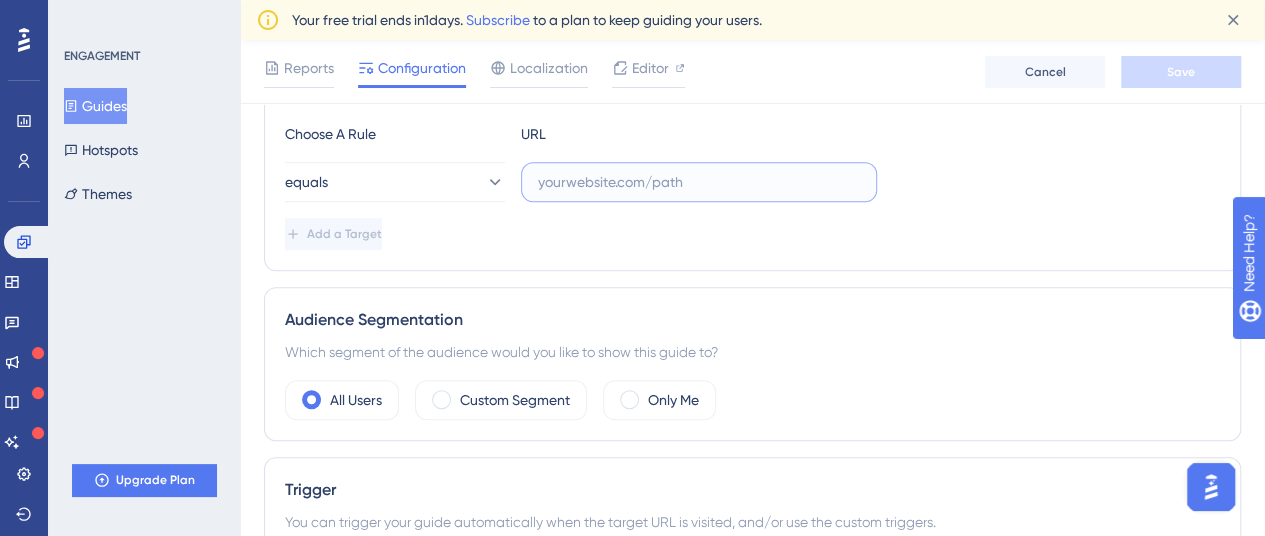 paste on "https://niduu.com/app/" 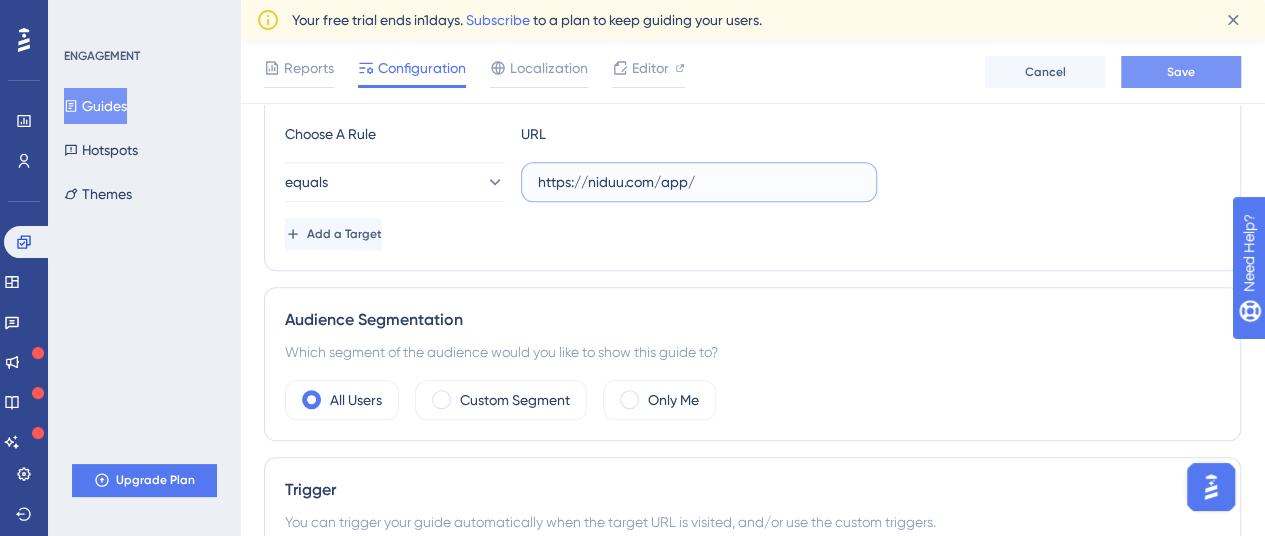 type on "https://niduu.com/app/" 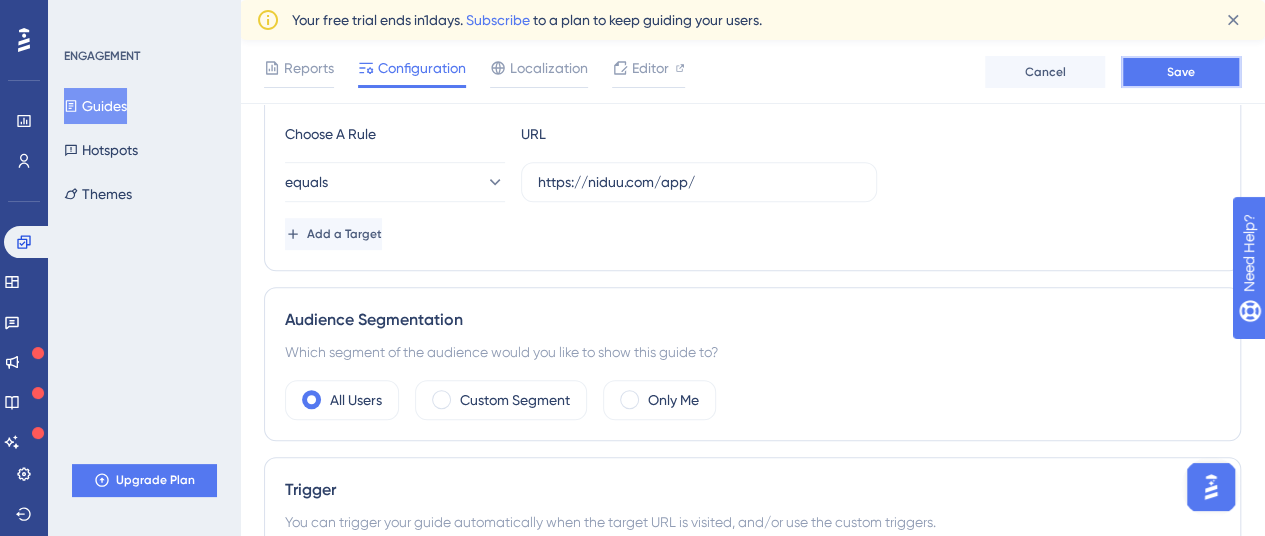 click on "Save" at bounding box center [1181, 72] 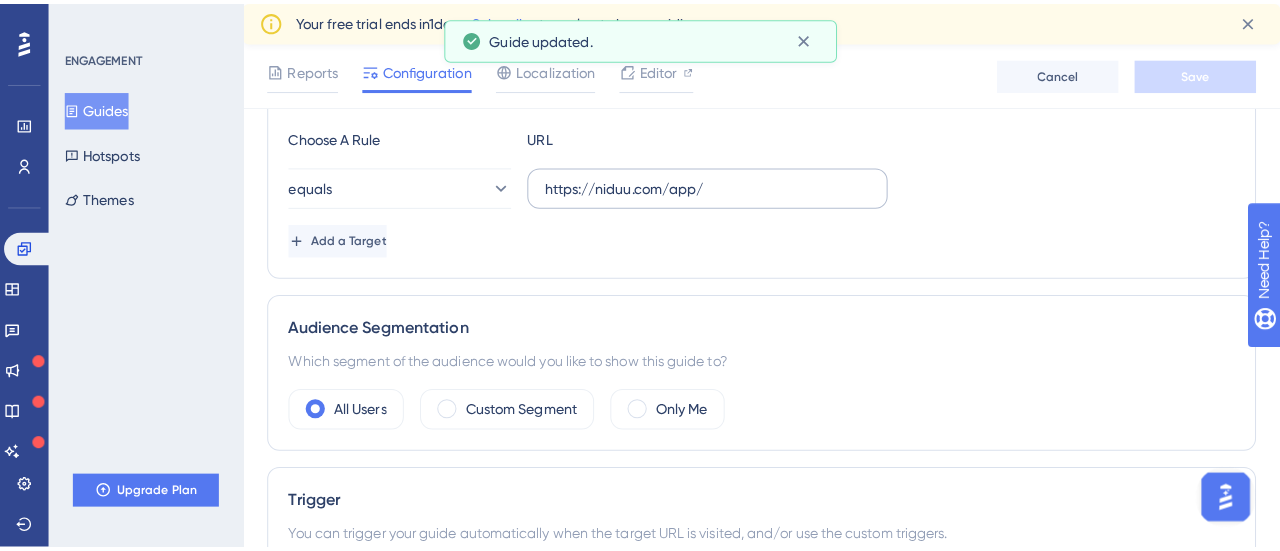 scroll, scrollTop: 0, scrollLeft: 0, axis: both 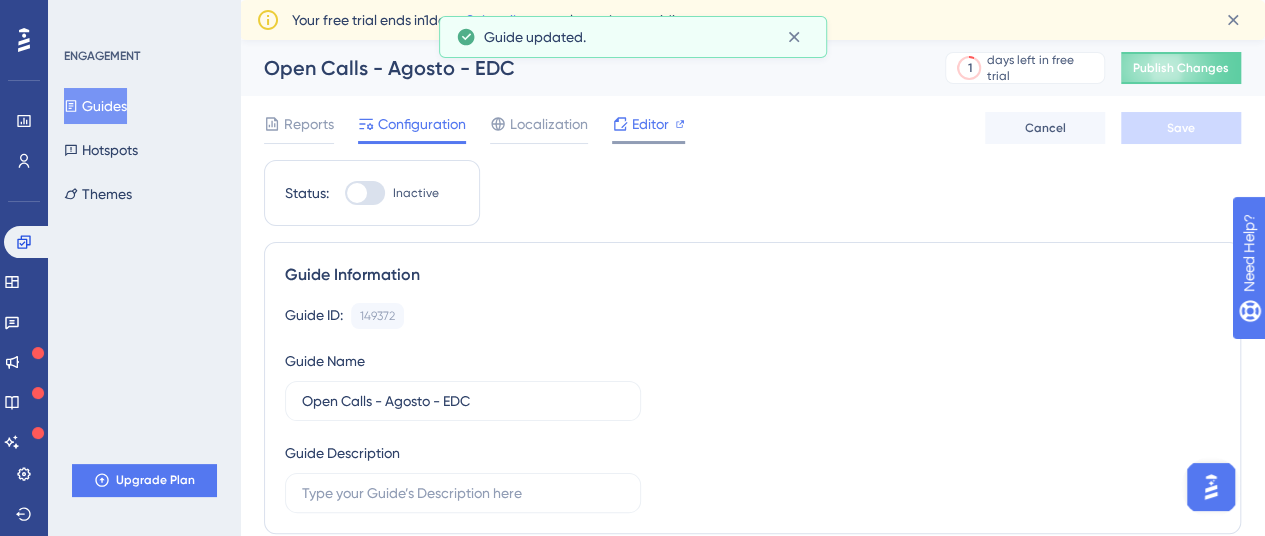 click on "Editor" at bounding box center (650, 124) 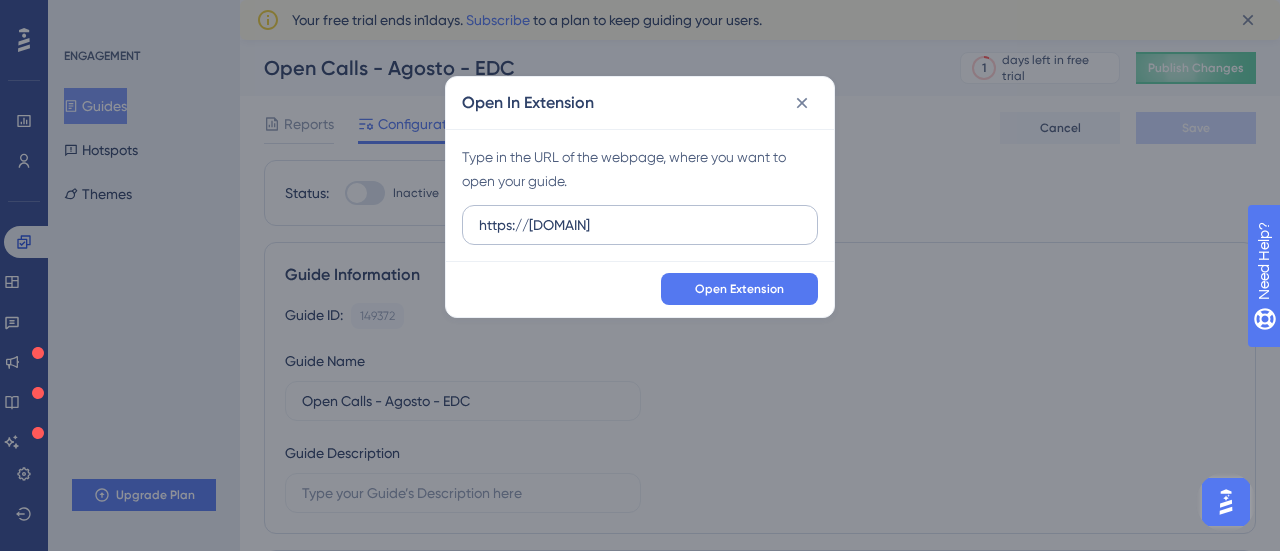 click on "https://[DOMAIN]" at bounding box center (640, 225) 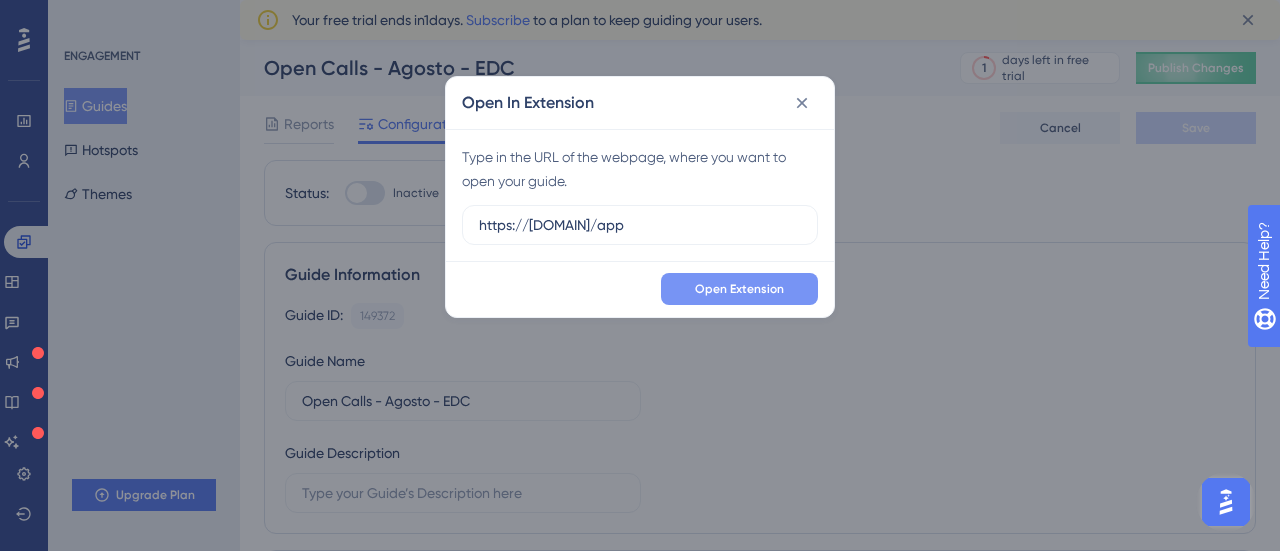 type on "https://[DOMAIN]/app" 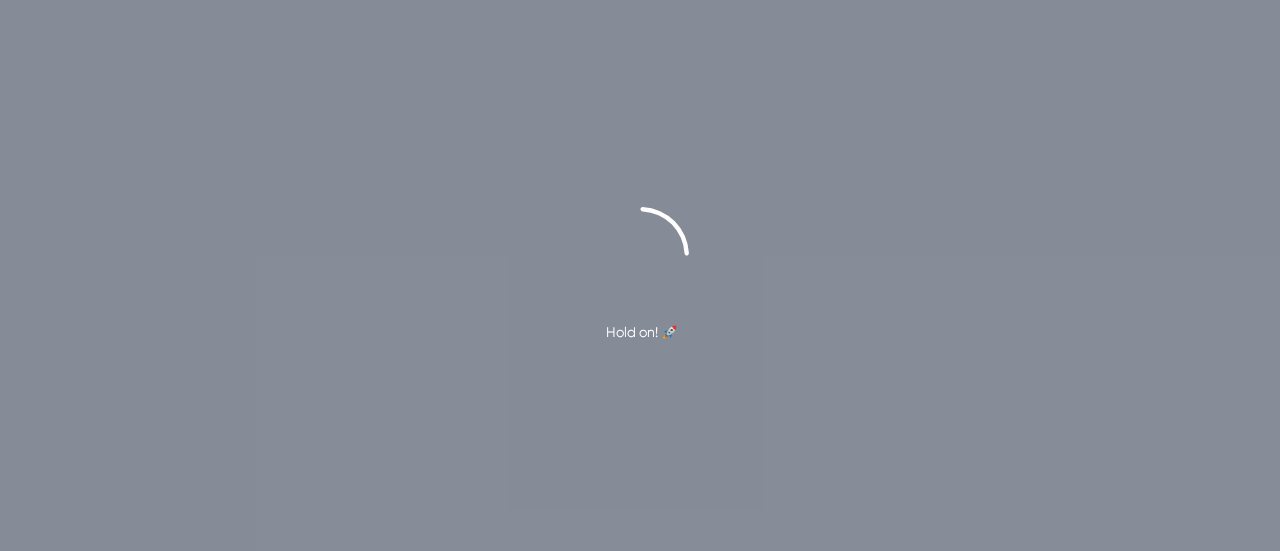 scroll, scrollTop: 0, scrollLeft: 0, axis: both 